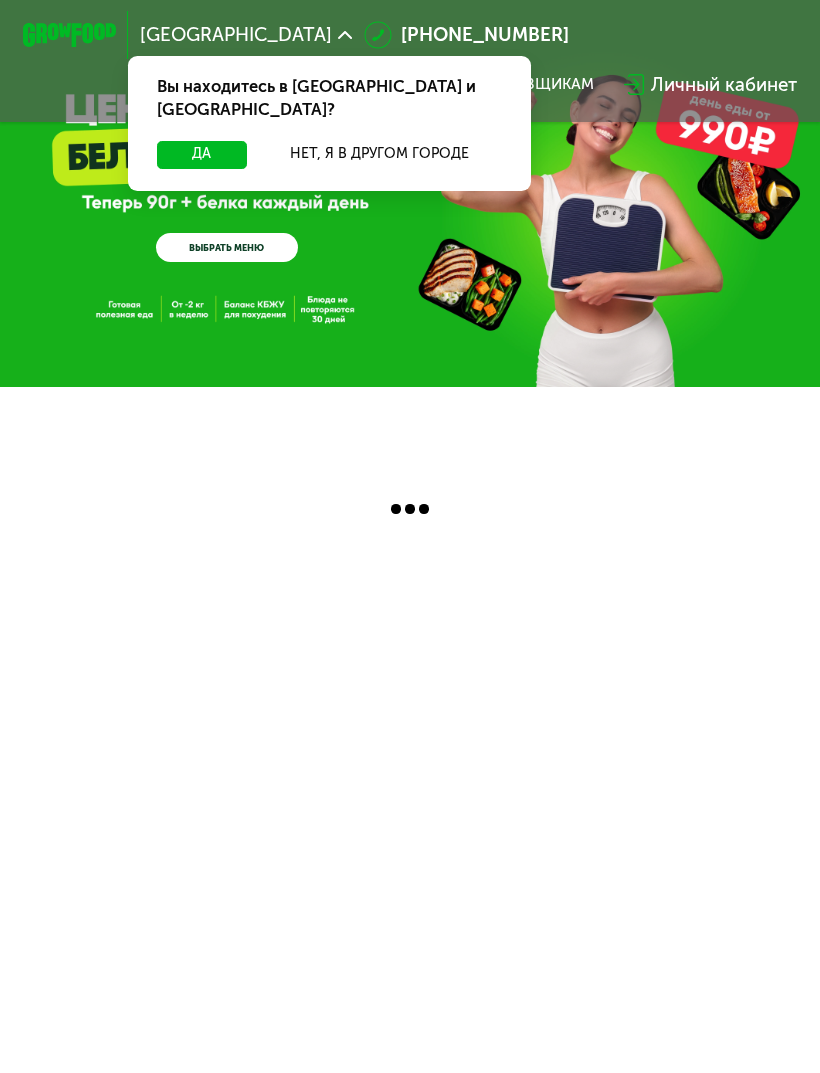 scroll, scrollTop: 0, scrollLeft: 0, axis: both 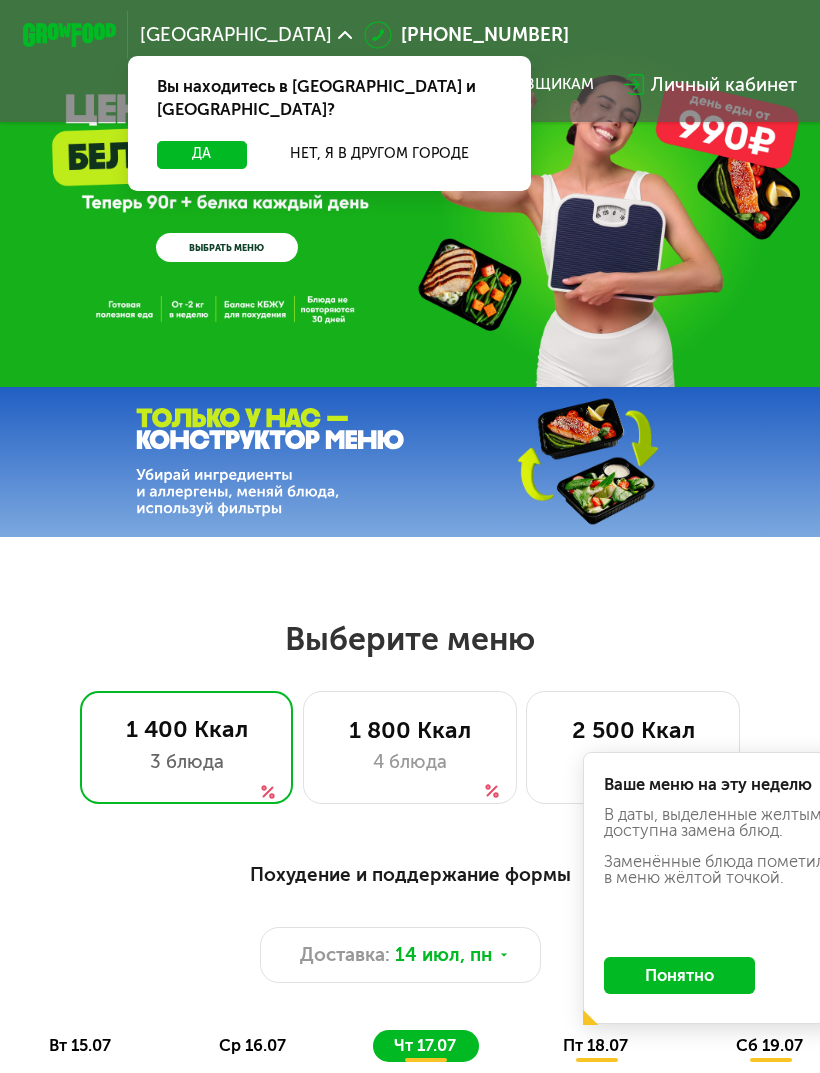 click on "Да" at bounding box center (202, 155) 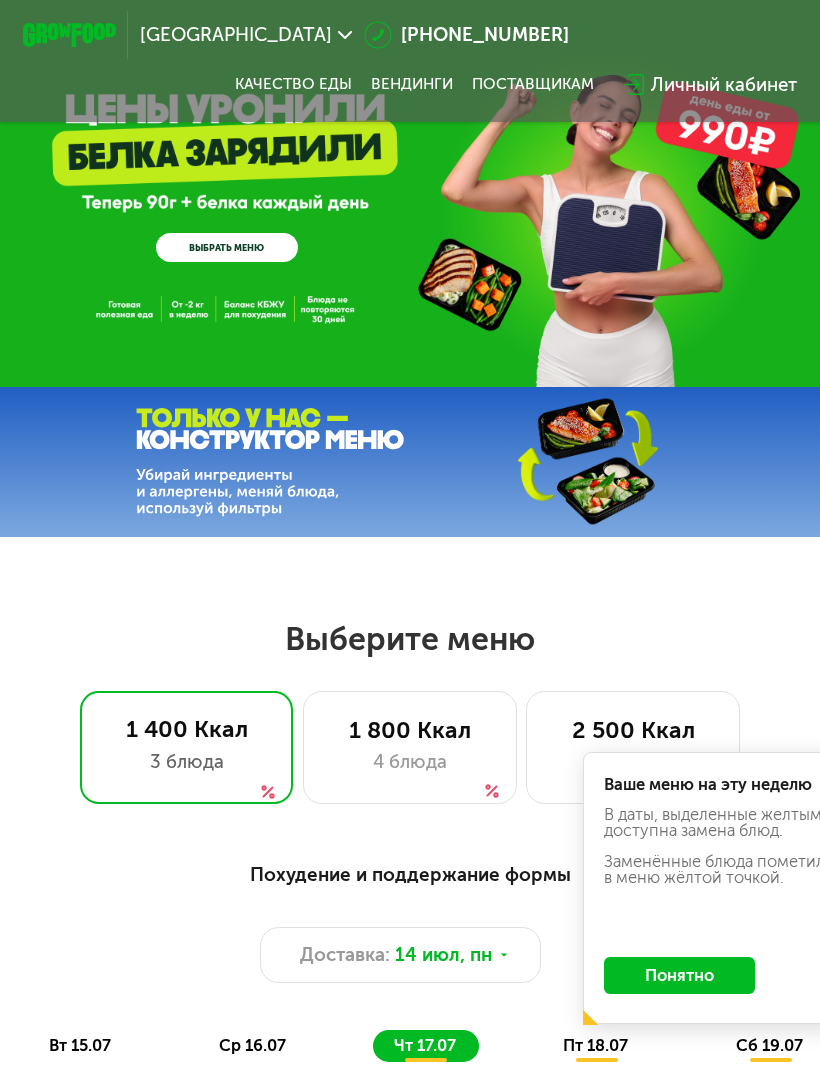 click on "Понятно" 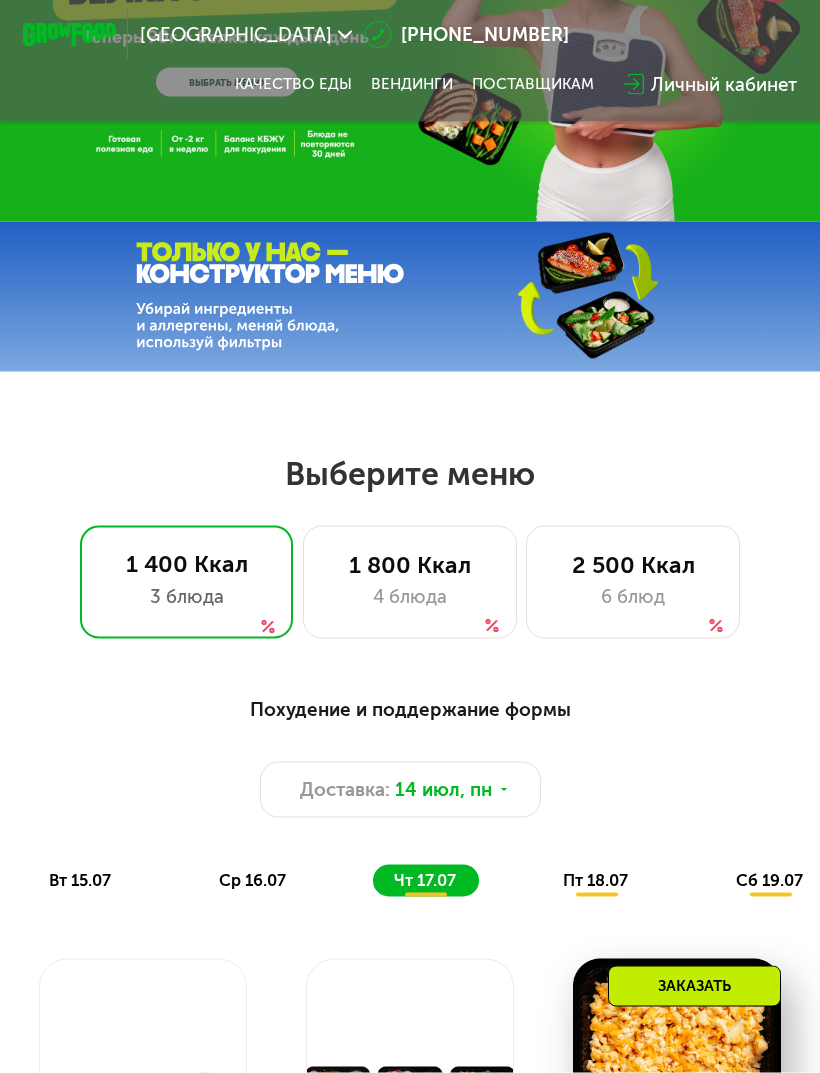 scroll, scrollTop: 166, scrollLeft: 0, axis: vertical 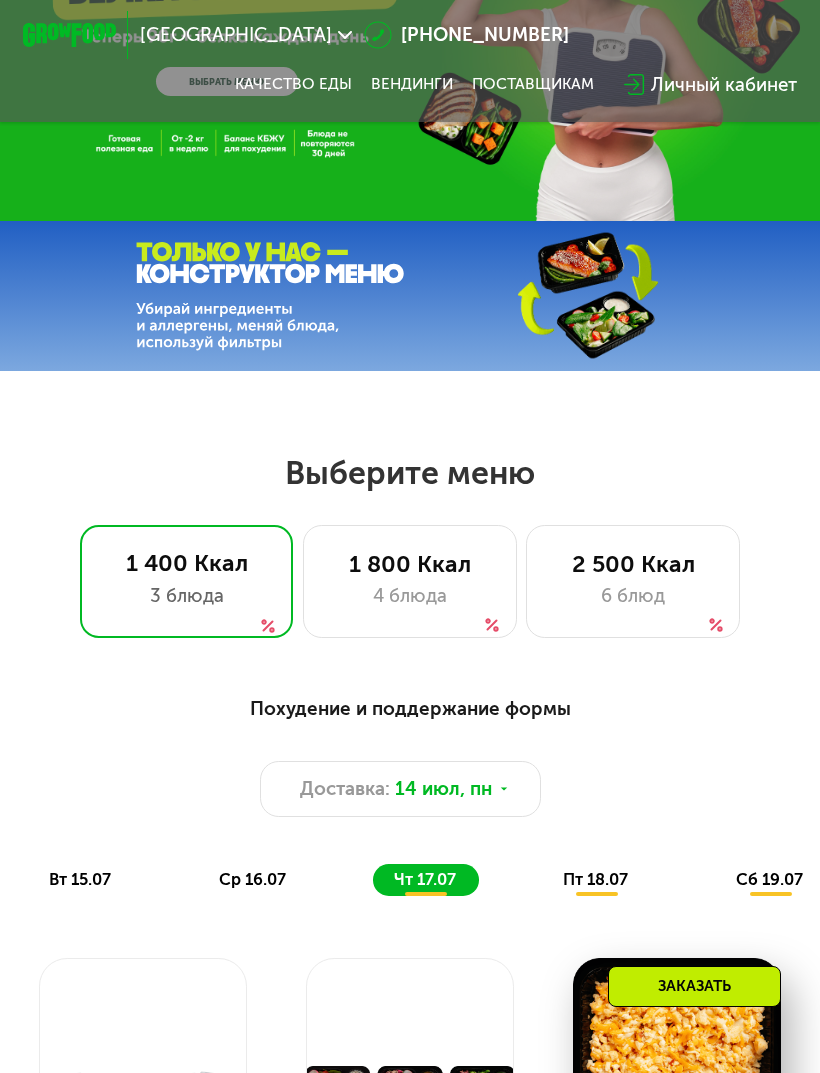 click on "4 блюда" at bounding box center [409, 596] 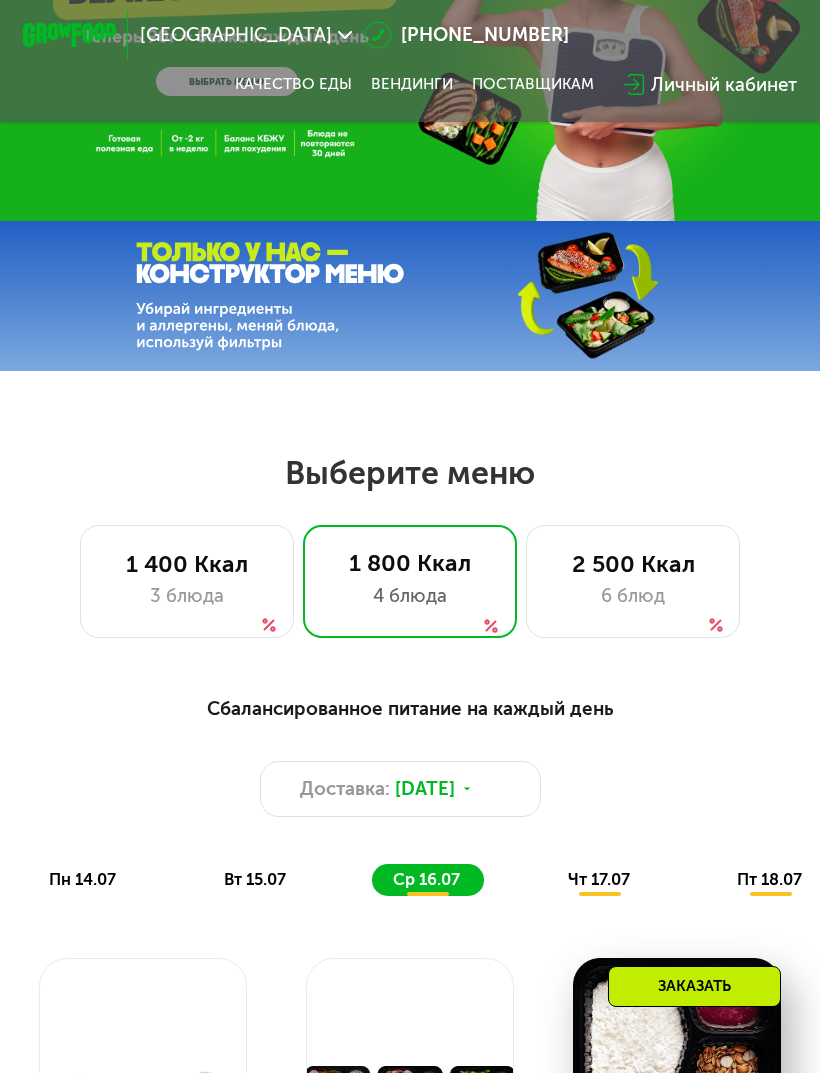click on "Доставка: 13 июл, вс" at bounding box center [400, 789] 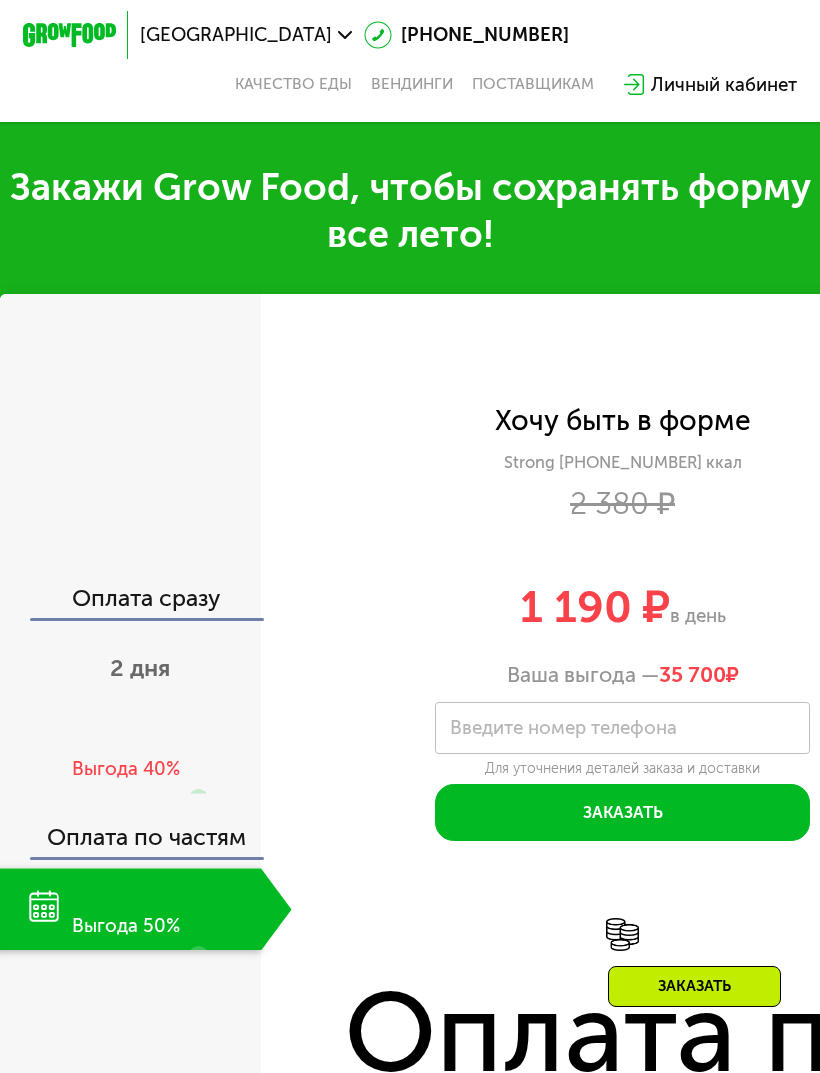 scroll, scrollTop: 2256, scrollLeft: 0, axis: vertical 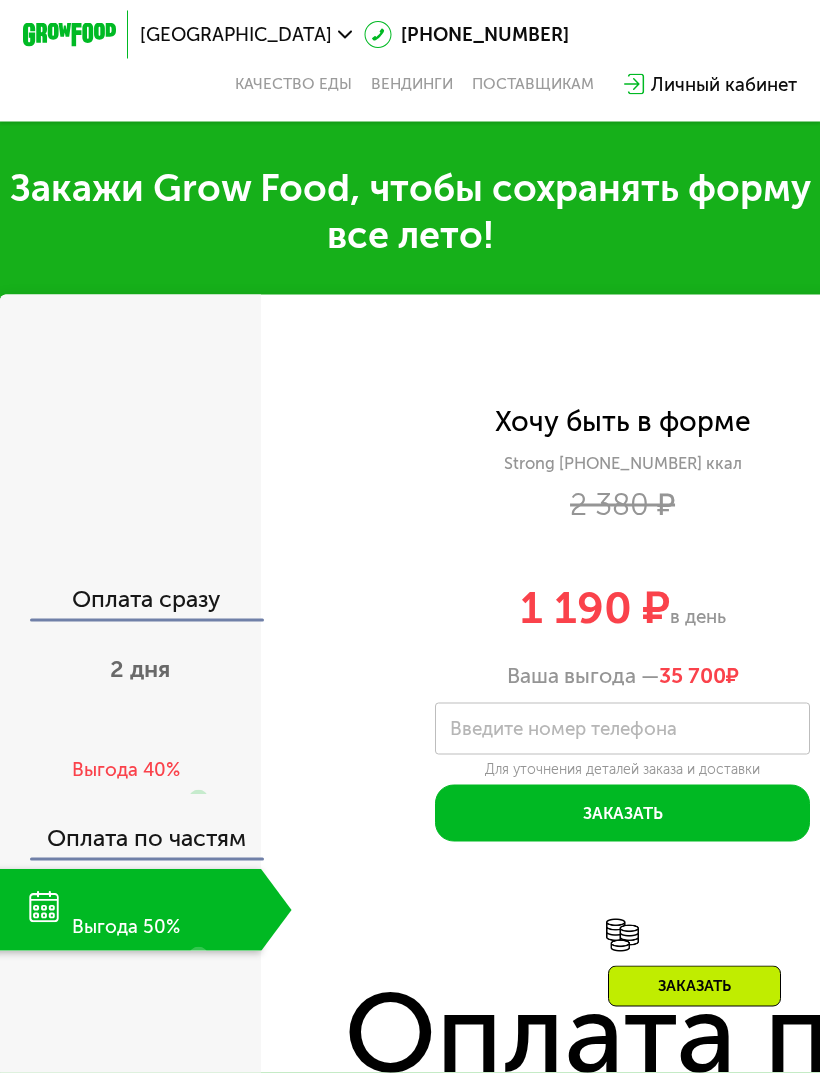 click on "2 дня" at bounding box center (140, 669) 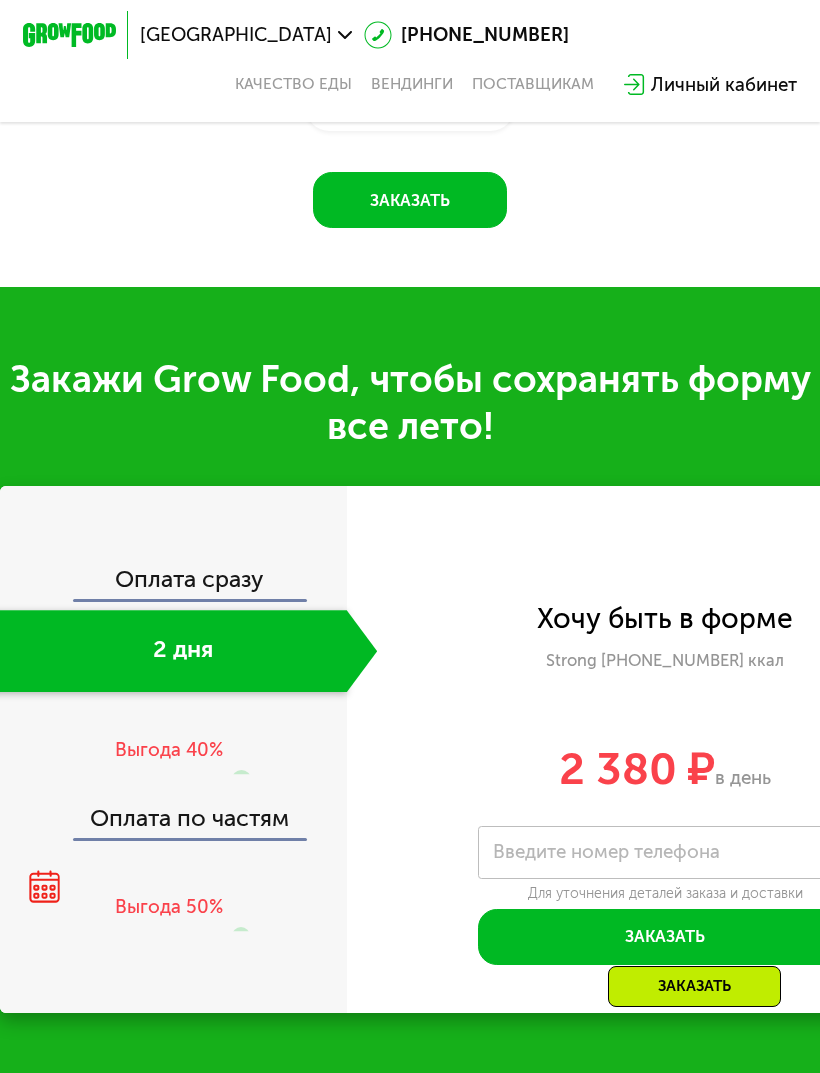 scroll, scrollTop: 1683, scrollLeft: 0, axis: vertical 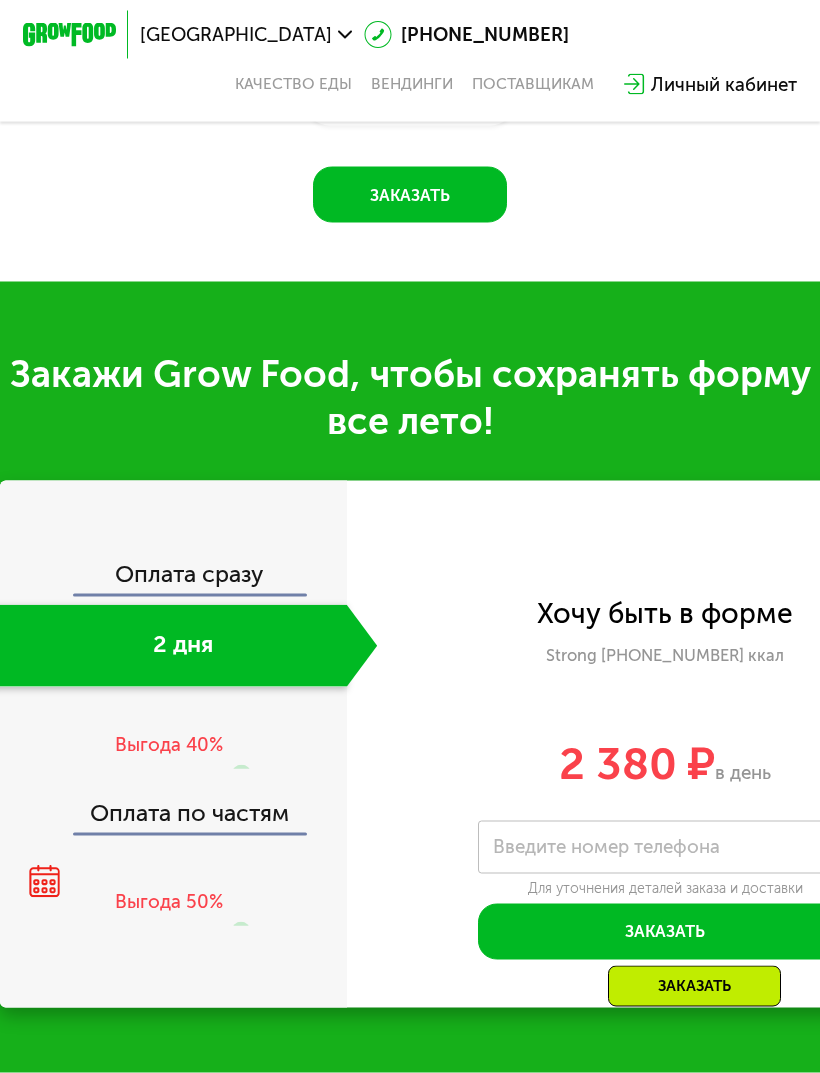 click on "Выгода 40%" at bounding box center [169, 745] 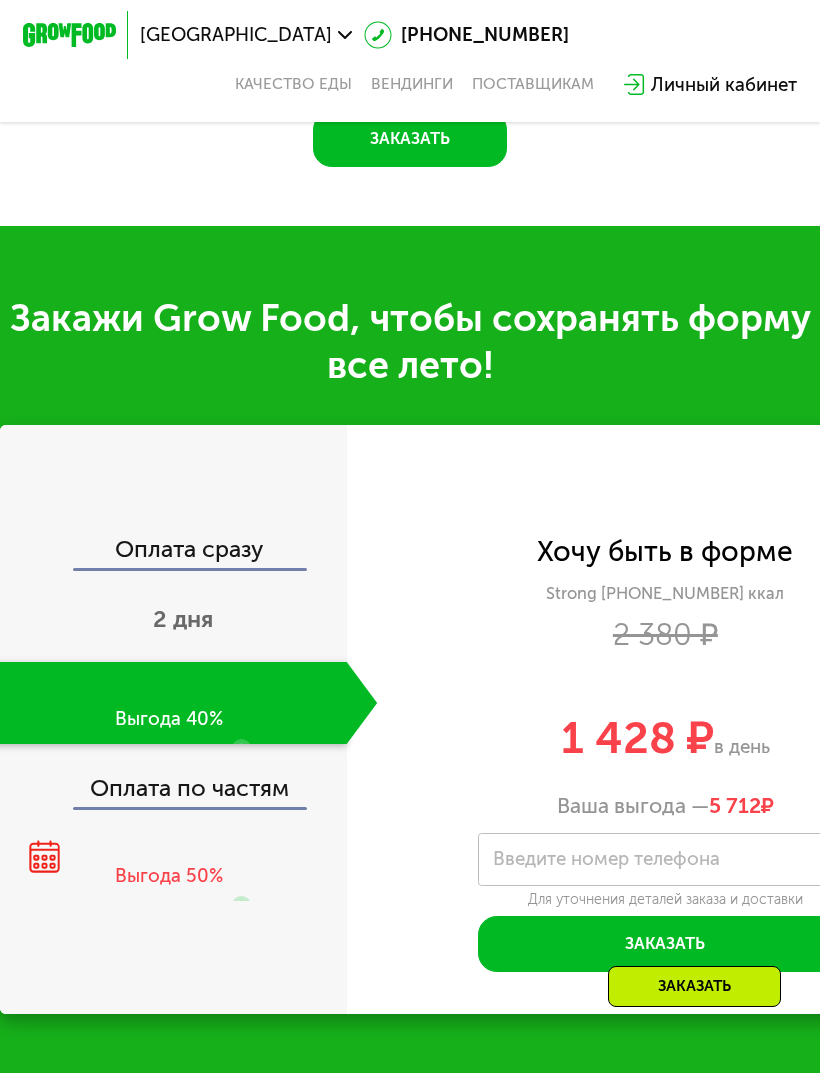 scroll, scrollTop: 2160, scrollLeft: 0, axis: vertical 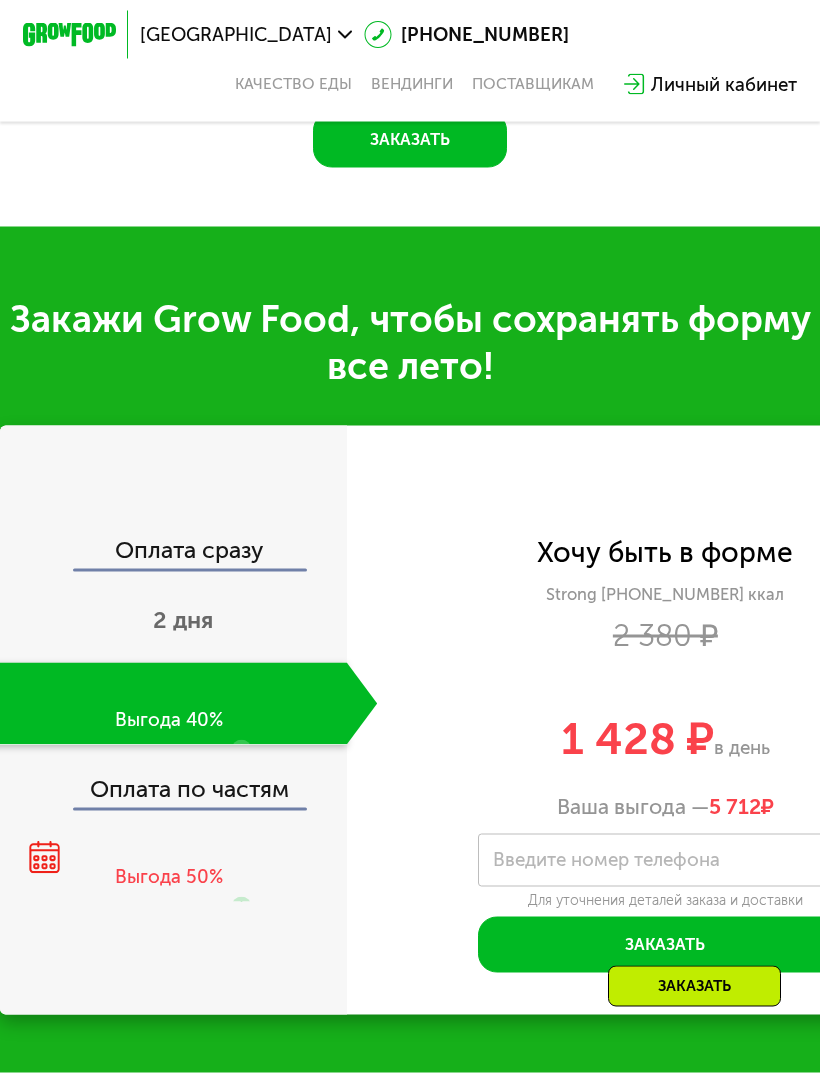 click on "Выгода 50%" at bounding box center [169, 877] 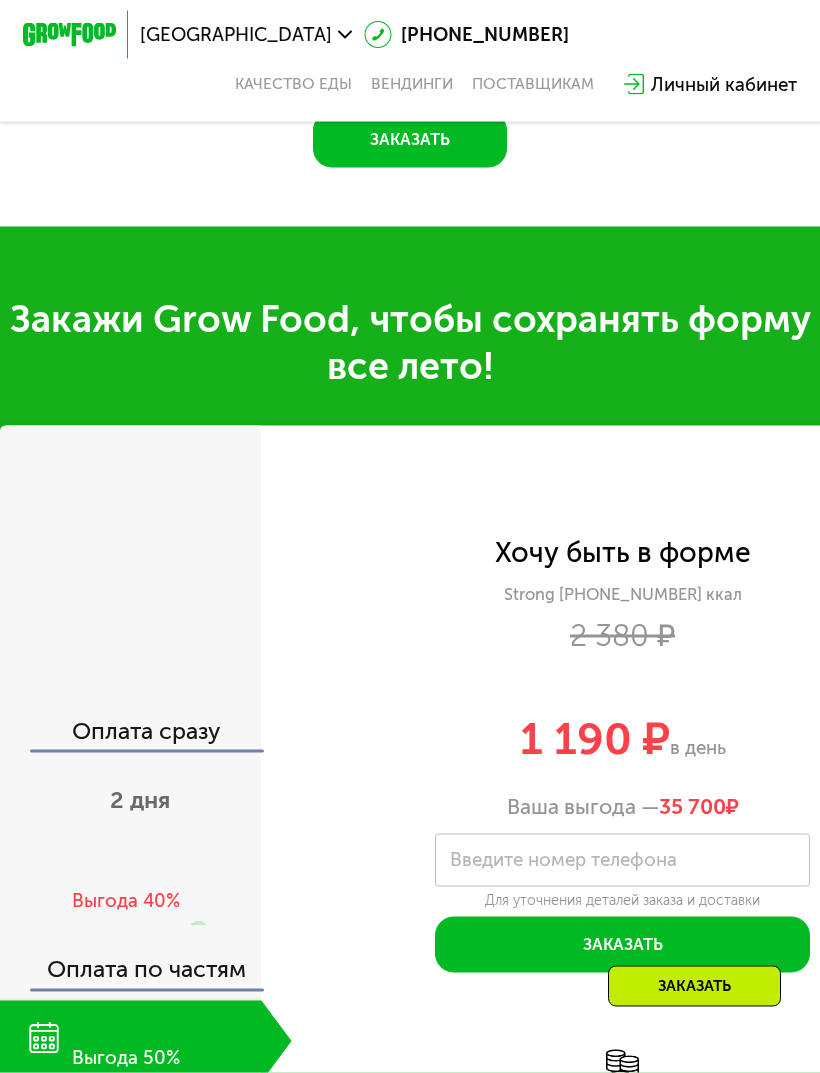 scroll, scrollTop: 2161, scrollLeft: 0, axis: vertical 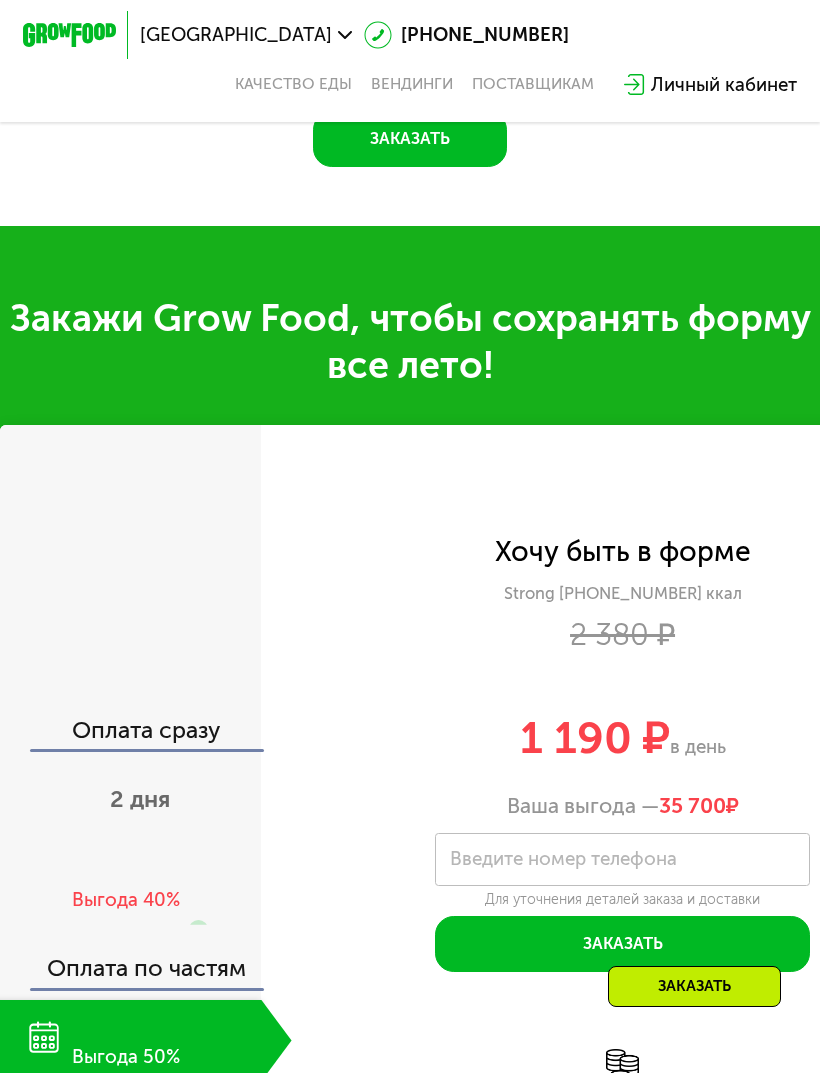 click on "Оплата сразу" 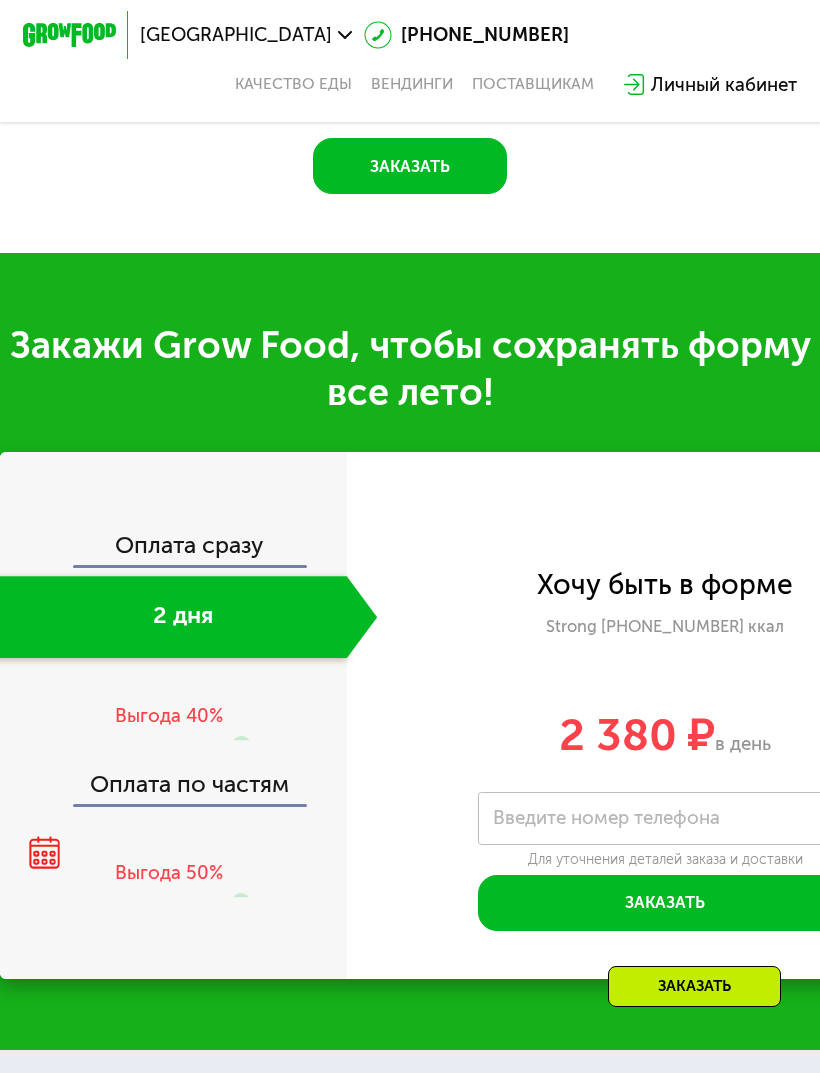 scroll, scrollTop: 1707, scrollLeft: 0, axis: vertical 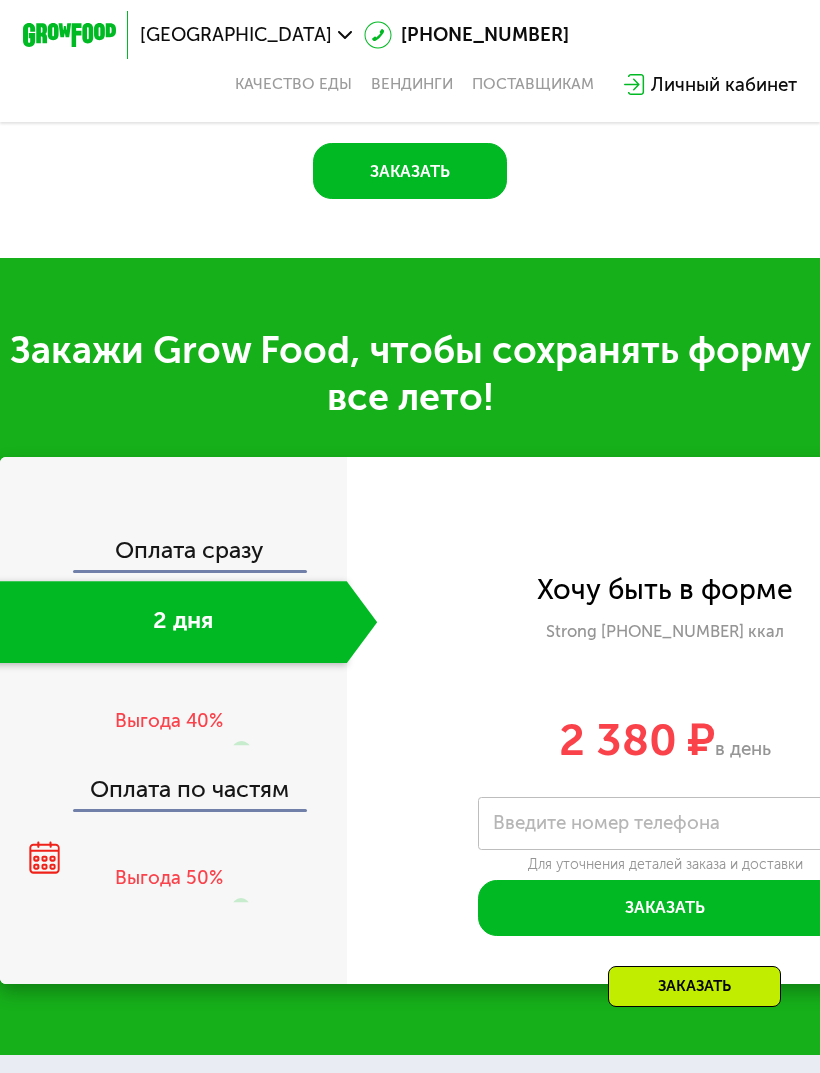 click on "Оплата сразу" 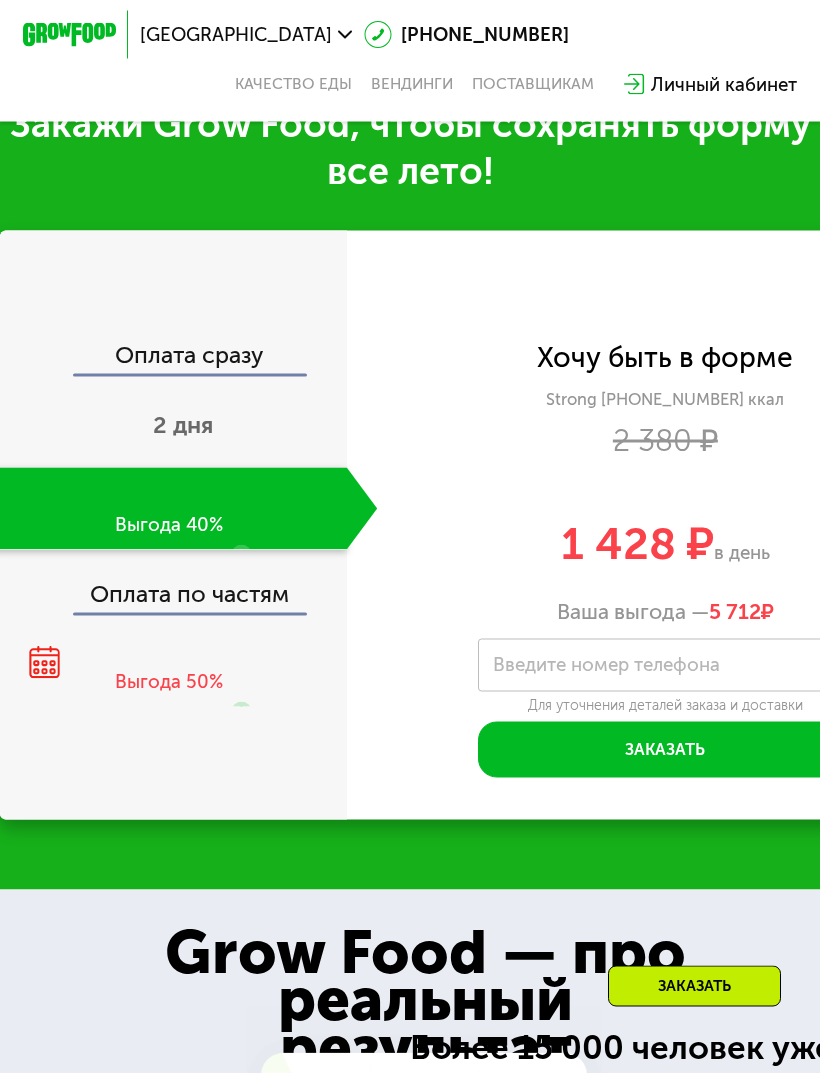 scroll, scrollTop: 2352, scrollLeft: 0, axis: vertical 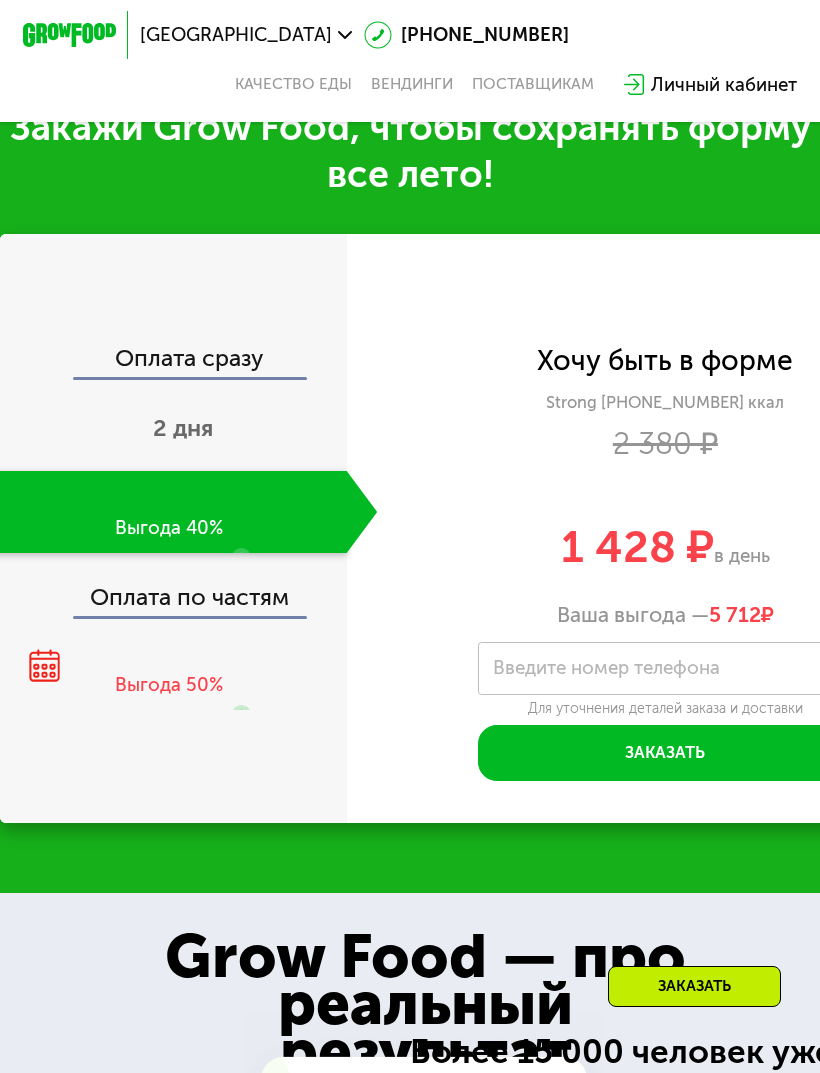 click on "Выгода 50%" at bounding box center [169, 685] 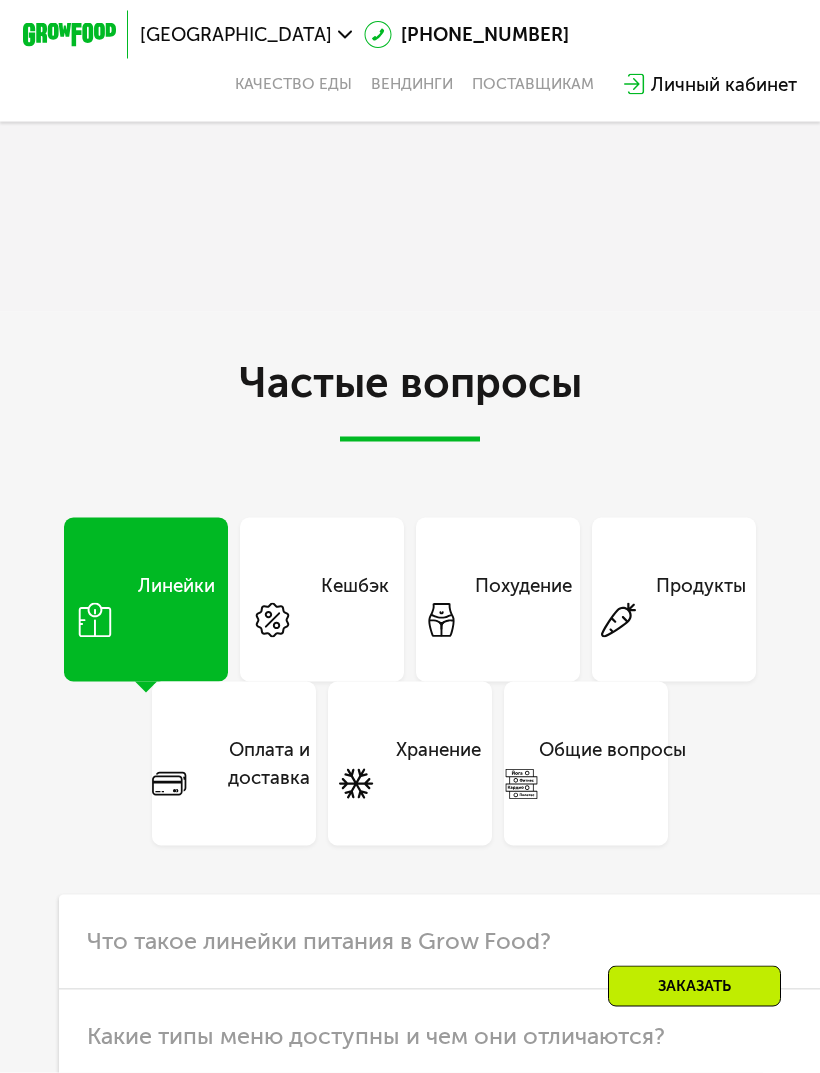 click on "Линейки" at bounding box center (146, 600) 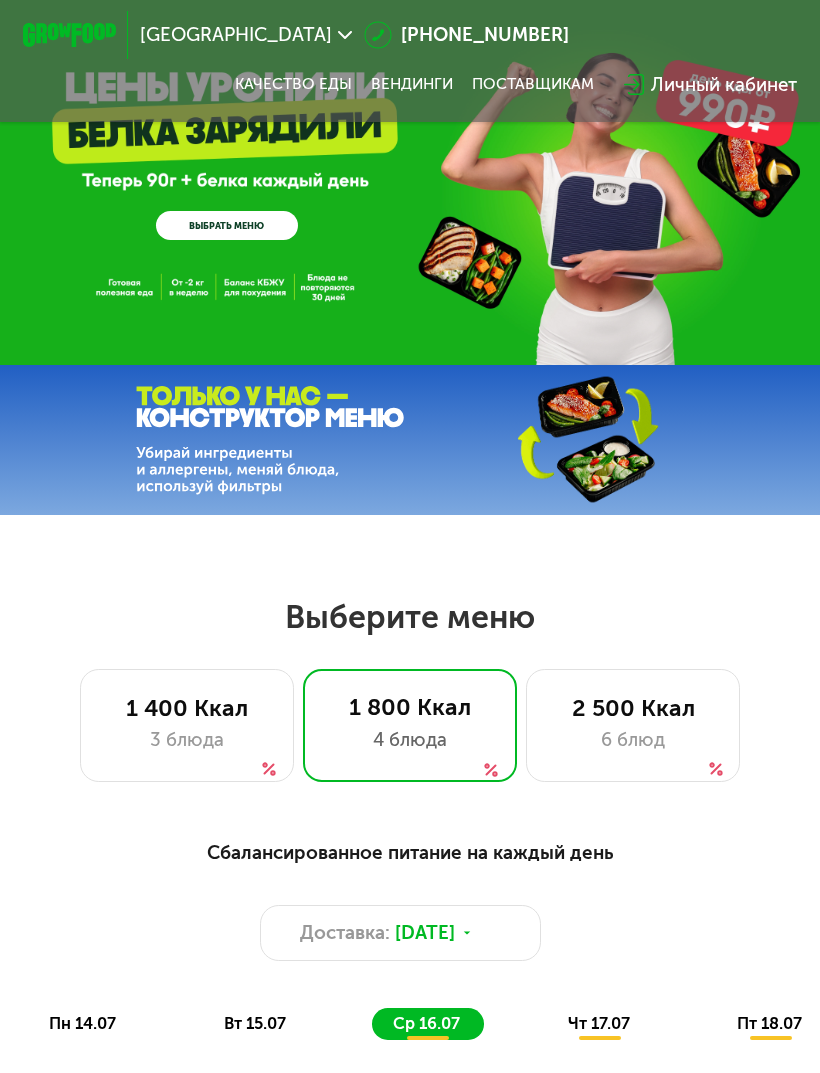 scroll, scrollTop: 0, scrollLeft: 0, axis: both 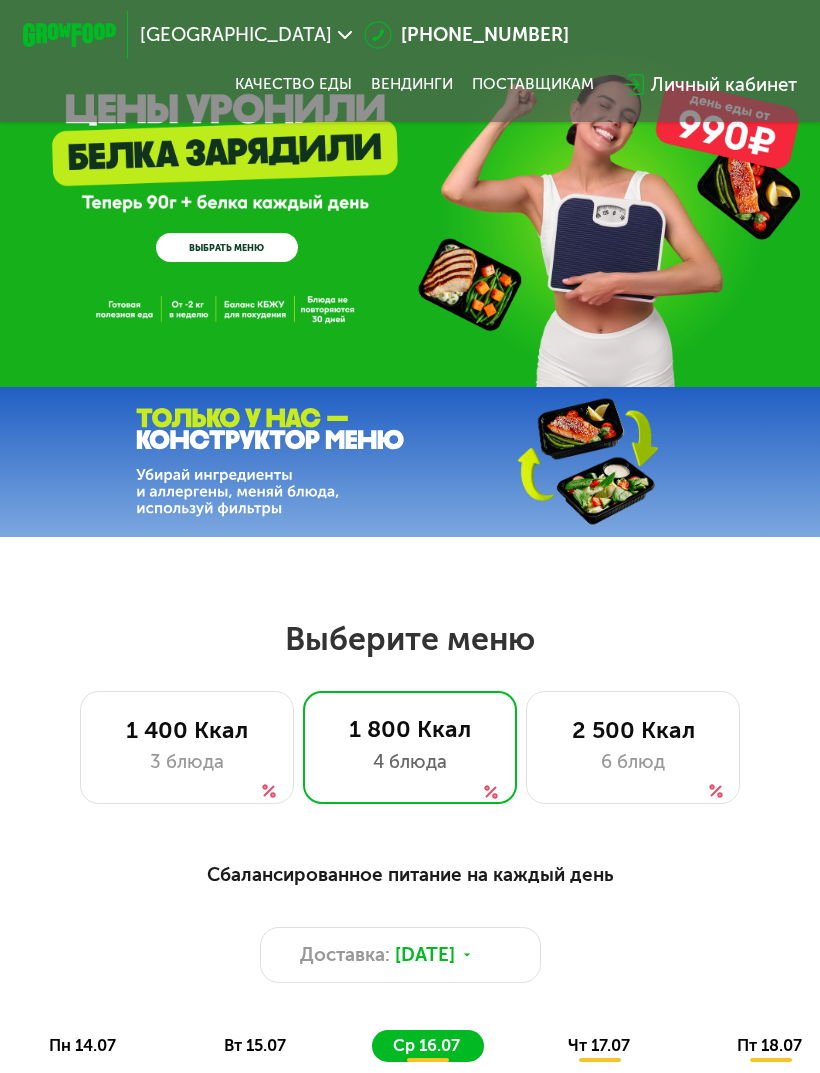click on "ВЫБРАТЬ МЕНЮ" at bounding box center (227, 247) 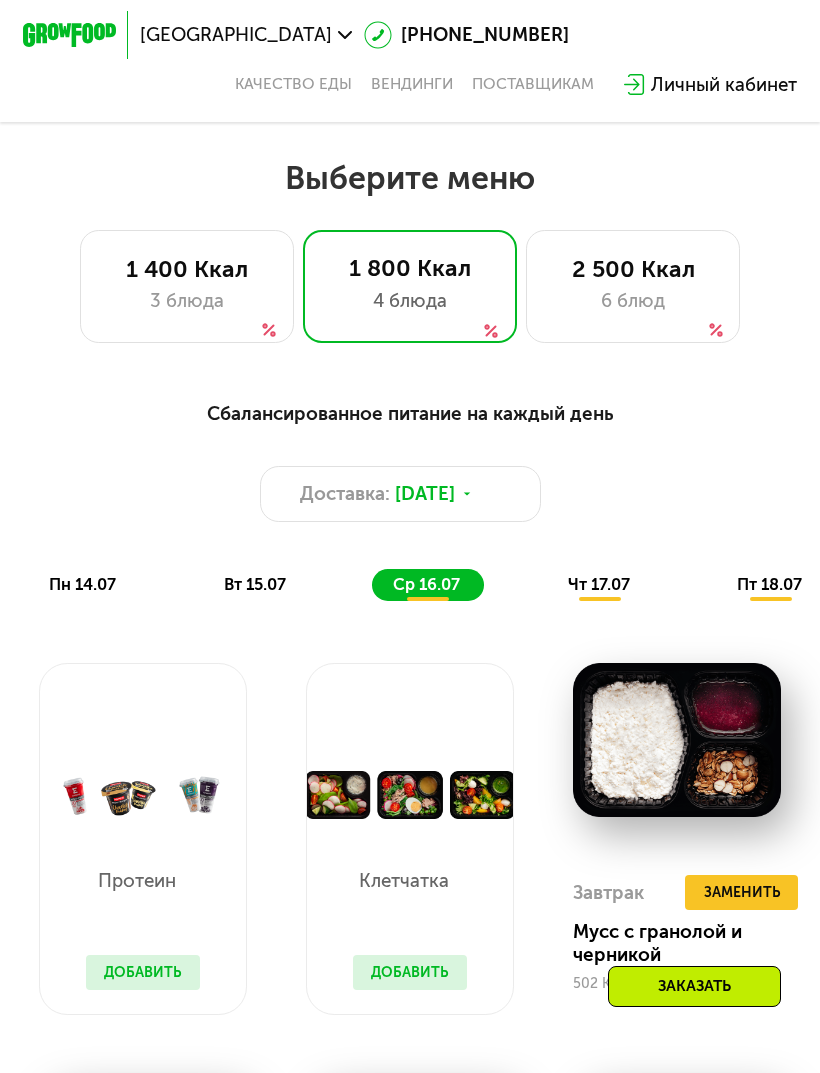 scroll, scrollTop: 497, scrollLeft: 0, axis: vertical 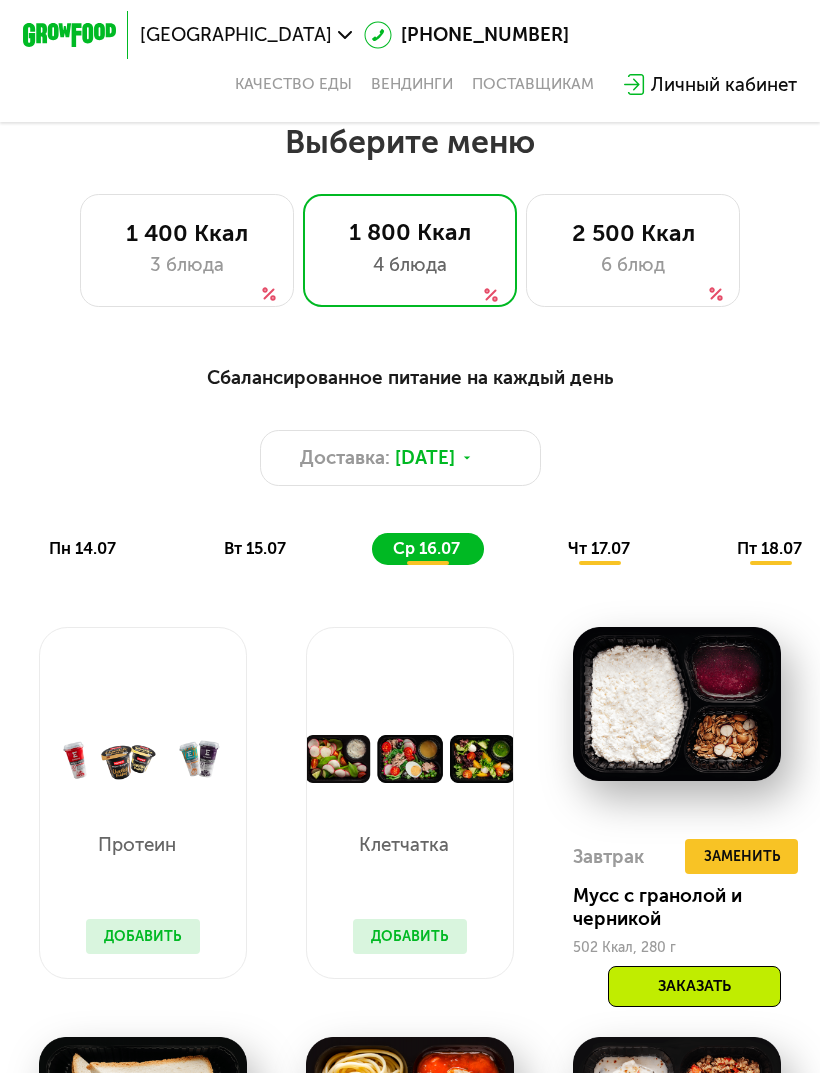 click on "2 500 Ккал 6 блюд" 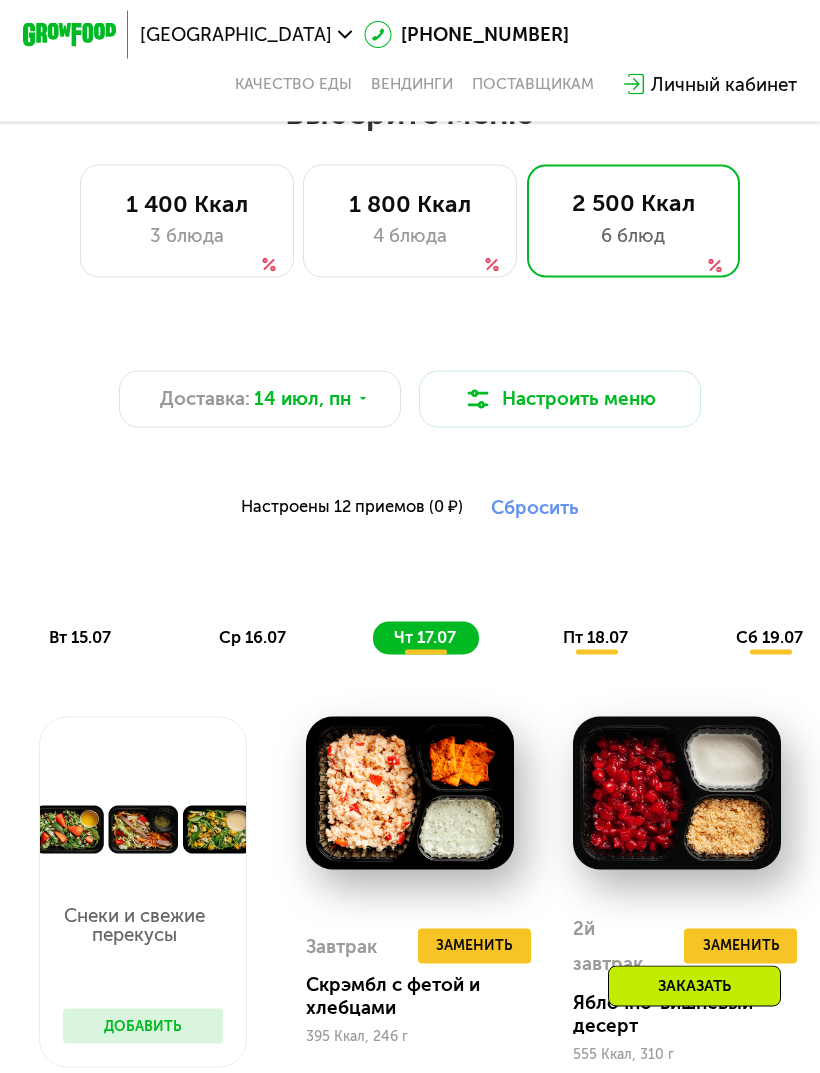scroll, scrollTop: 446, scrollLeft: 0, axis: vertical 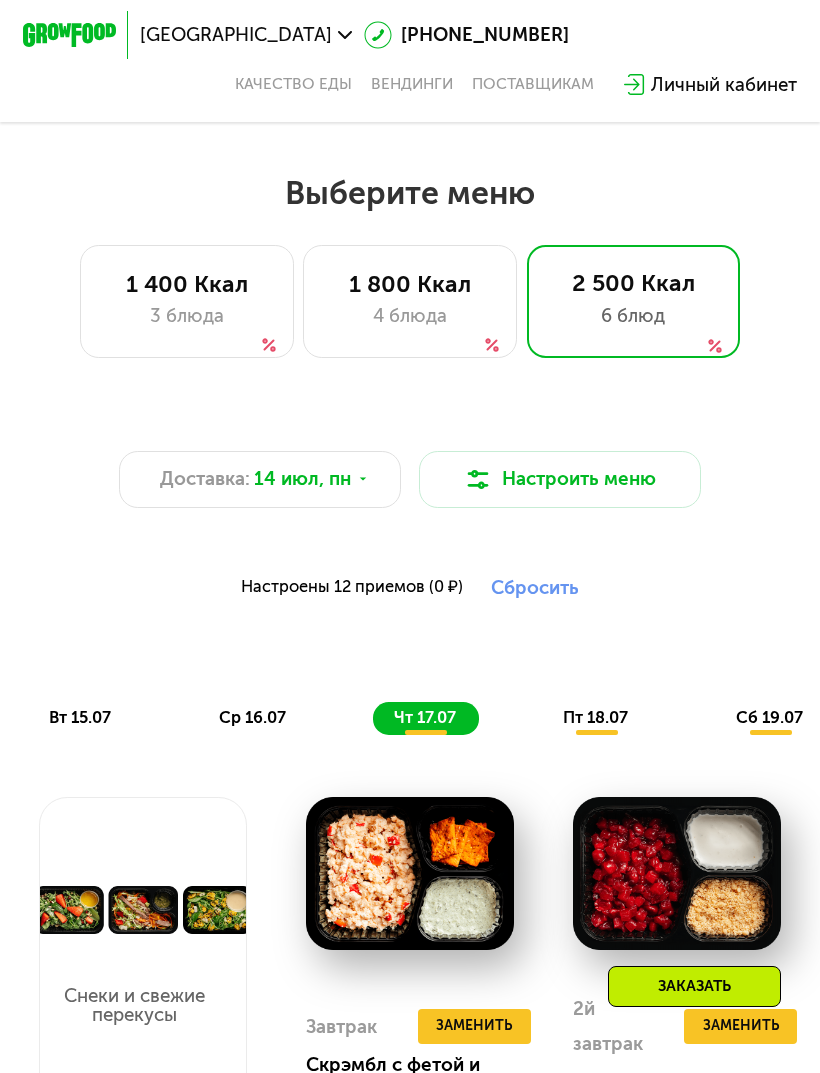 click on "пт 18.07" at bounding box center [595, 717] 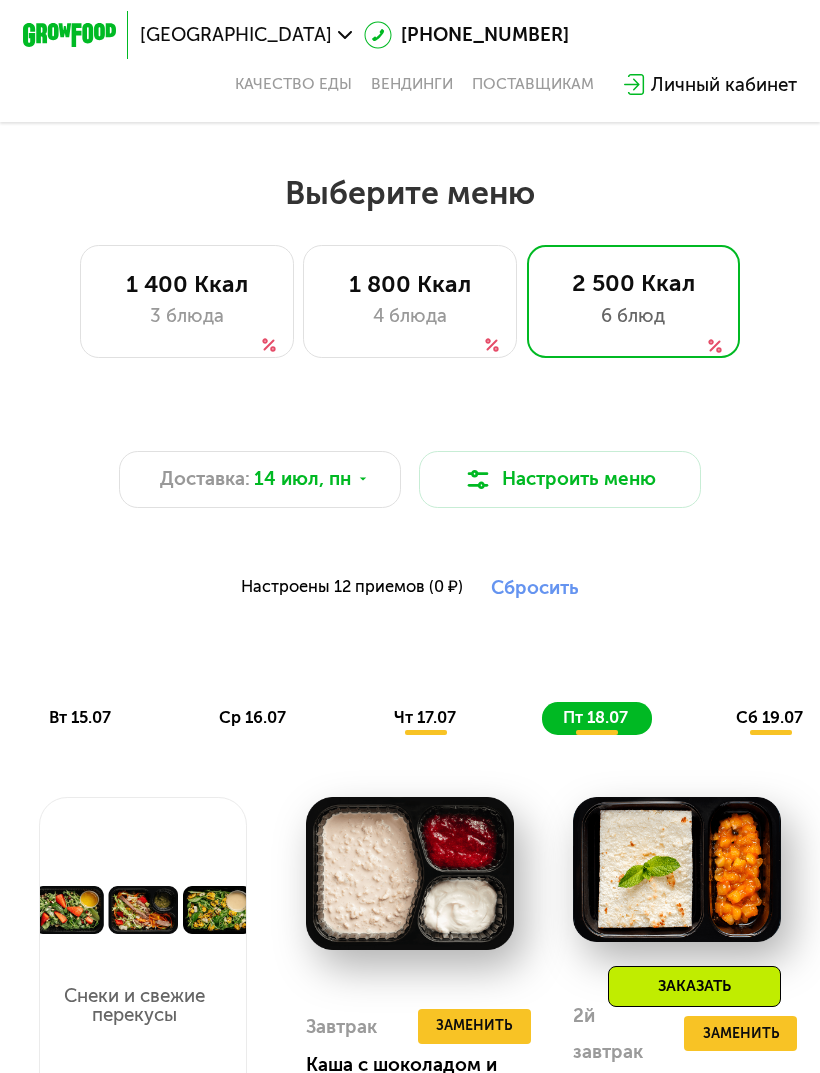 click on "ср 16.07" at bounding box center [252, 717] 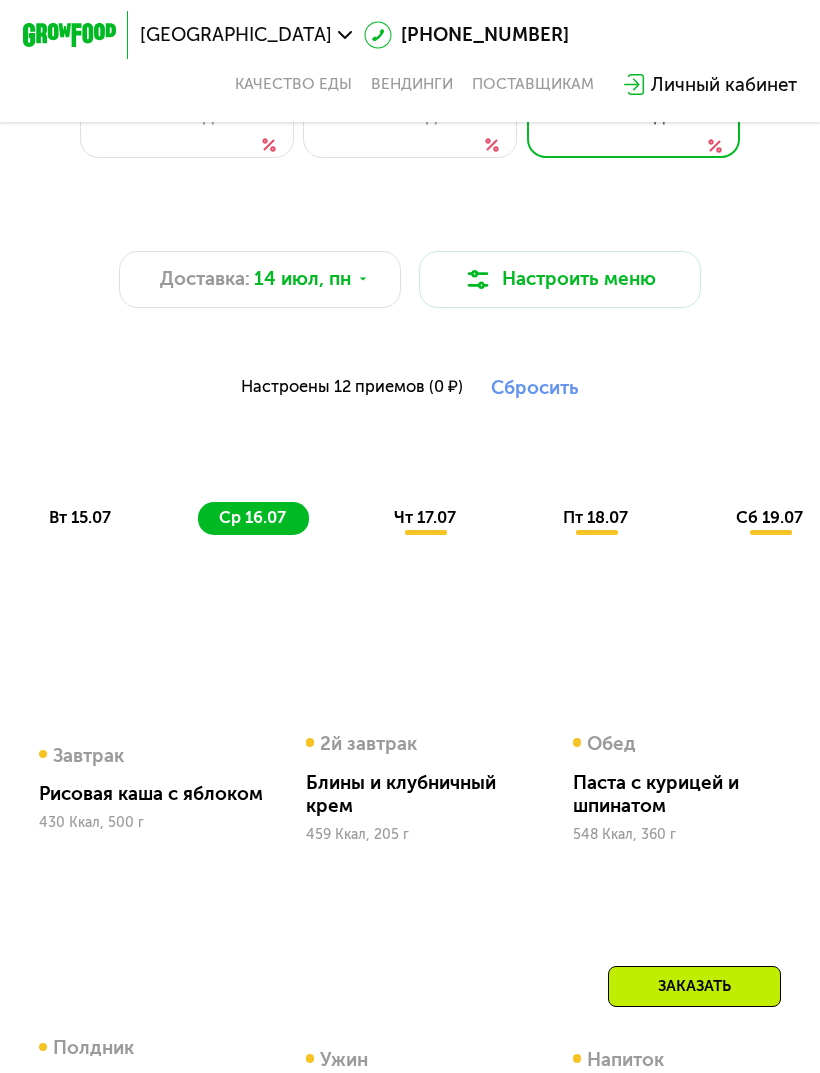 scroll, scrollTop: 647, scrollLeft: 0, axis: vertical 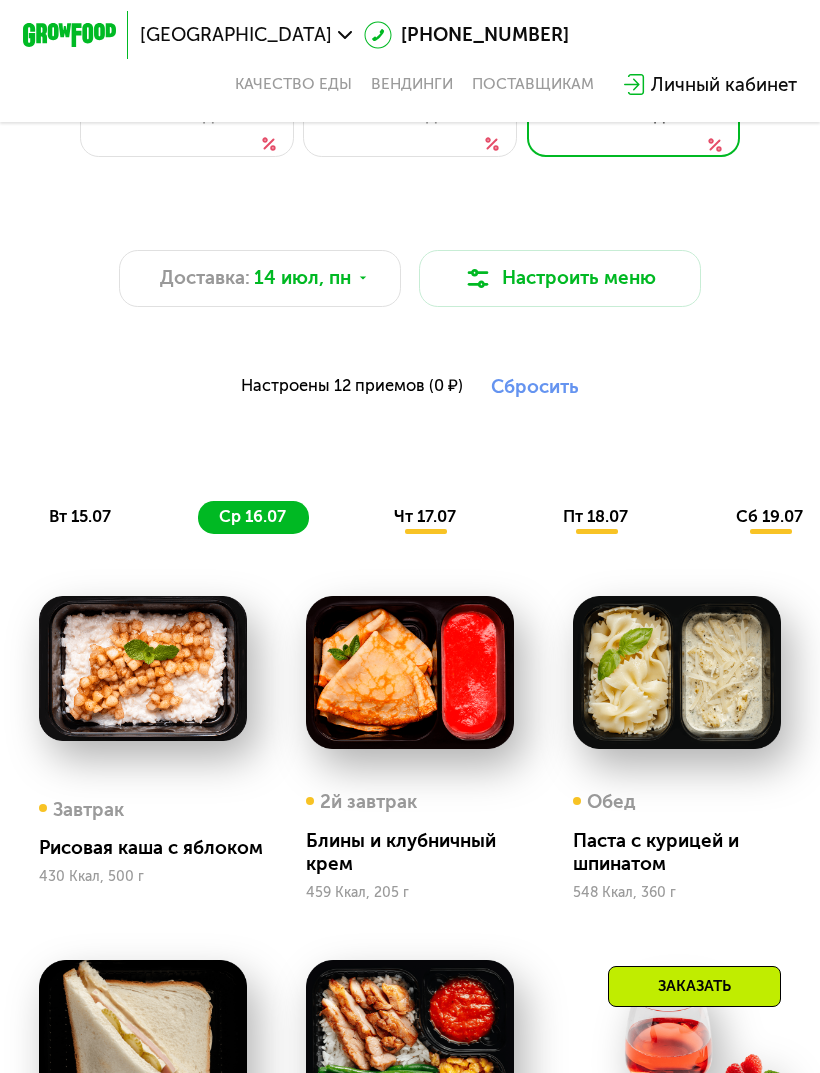 click on "вт 15.07" at bounding box center [80, 516] 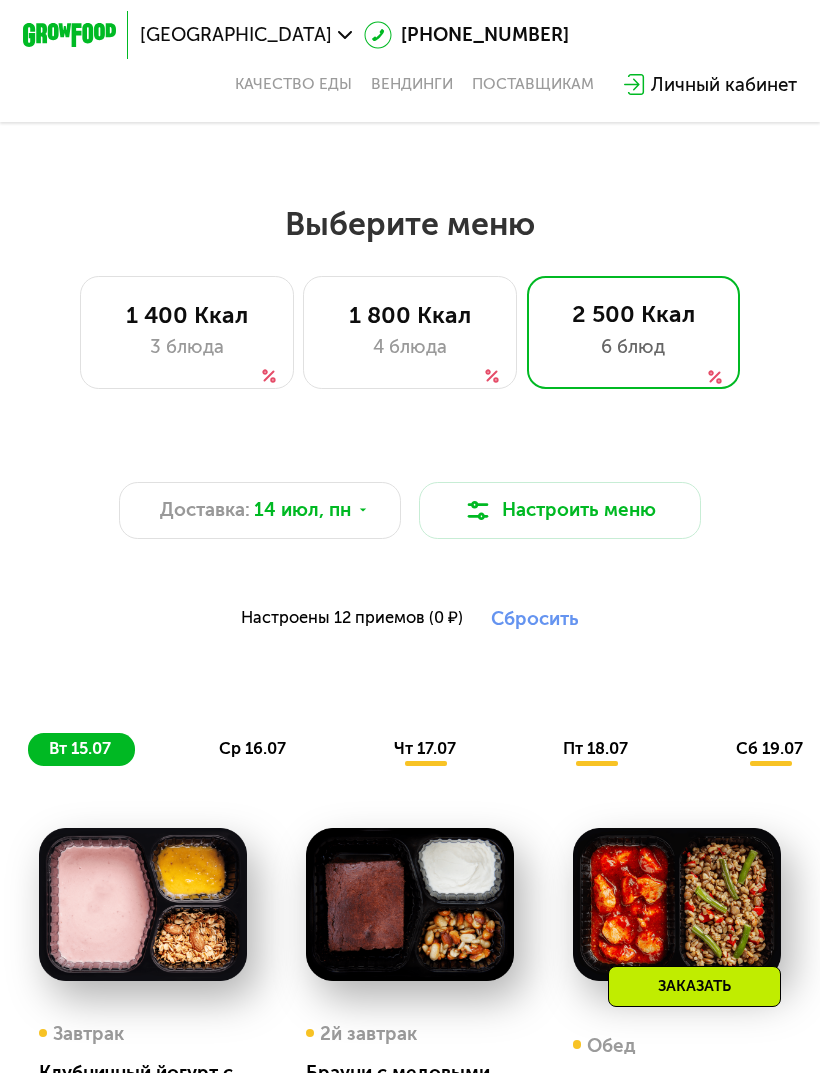 scroll, scrollTop: 398, scrollLeft: 0, axis: vertical 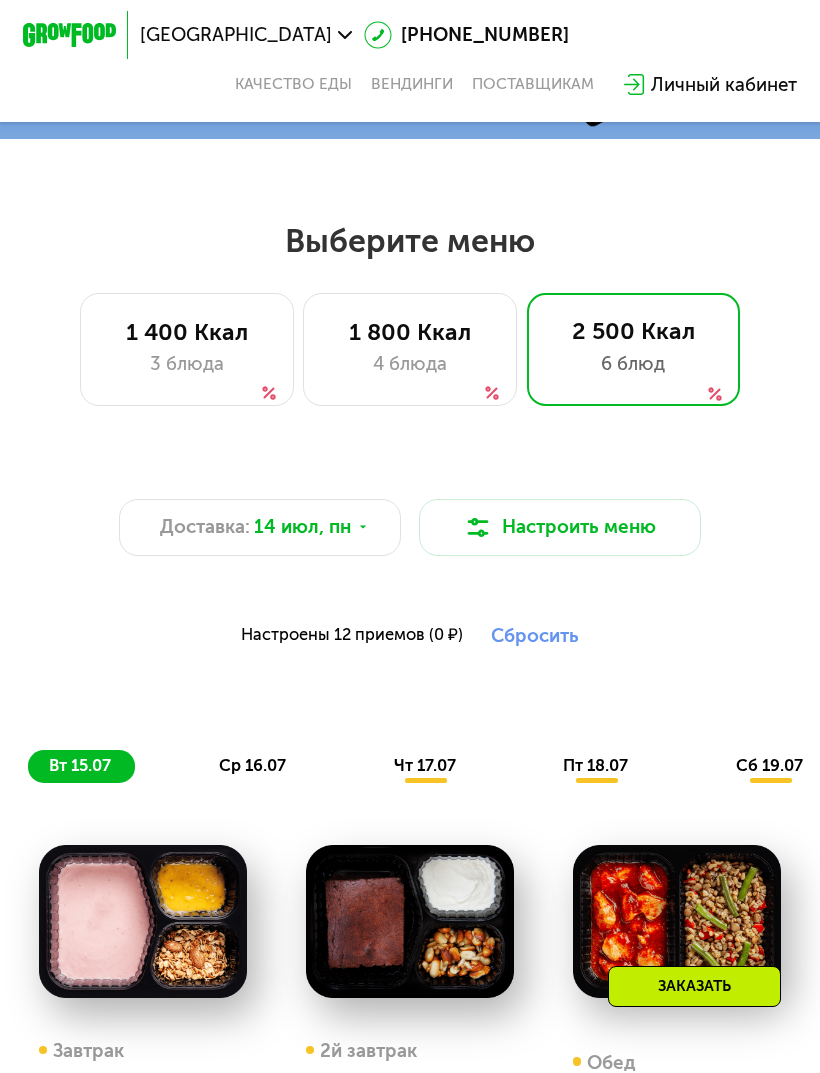 click on "1 800 Ккал 4 блюда" 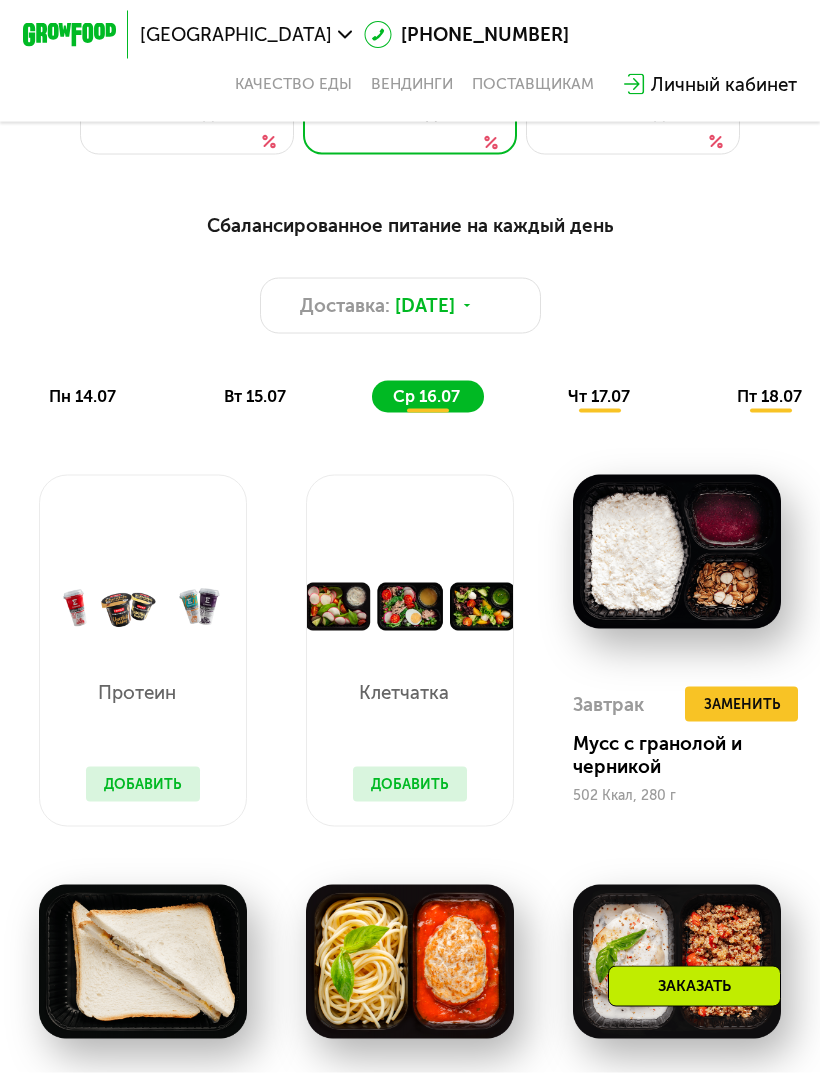 scroll, scrollTop: 665, scrollLeft: 0, axis: vertical 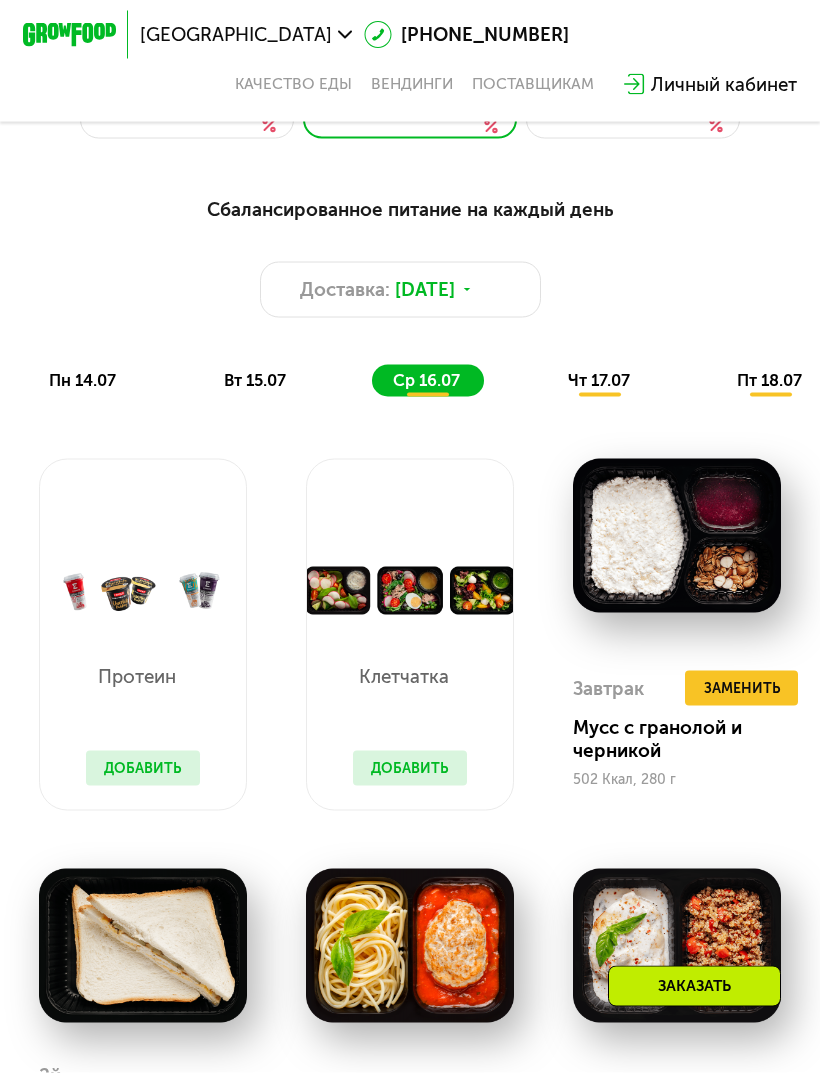 click on "Добавить" at bounding box center (410, 768) 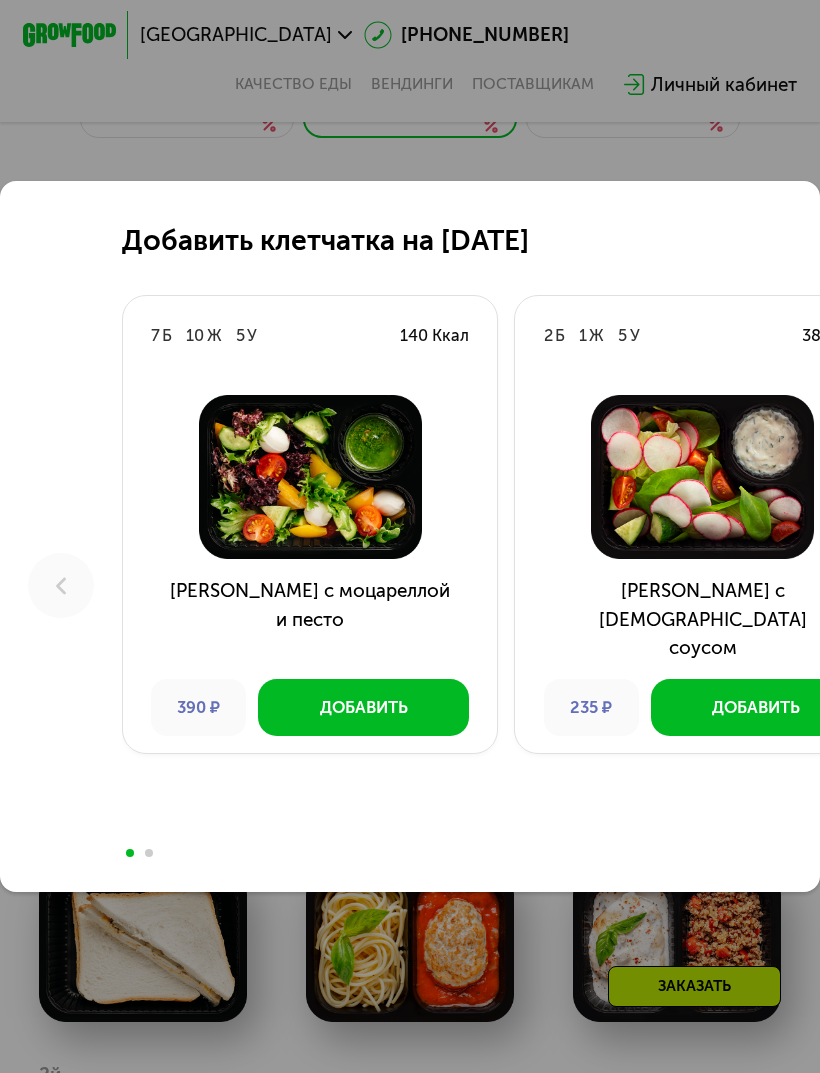 scroll, scrollTop: 0, scrollLeft: 0, axis: both 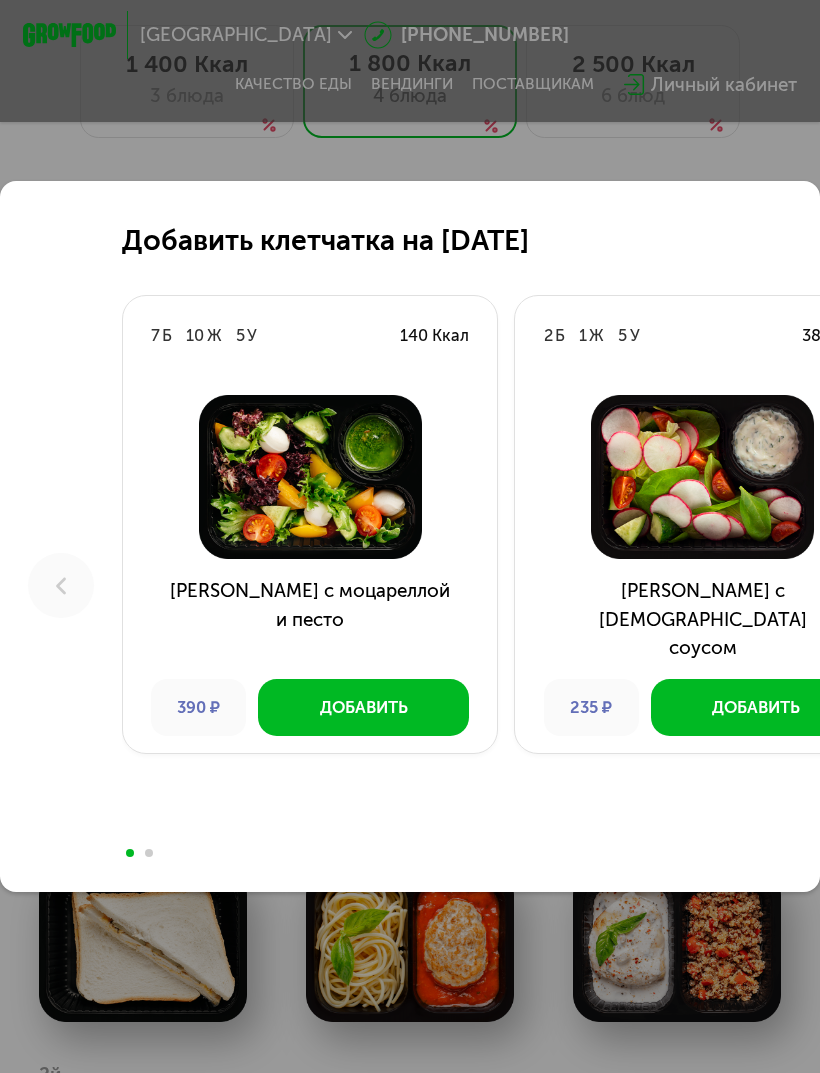 click on "Добавить клетчатка на 16 июля 7  Б  10  Ж  5  У  140 Ккал  Салат с моцареллой и песто 390 ₽ Добавить 2  Б  1  Ж  5  У  38 Ккал  Салат с греческим соусом 235 ₽ Добавить 9  Б  29  Ж  22  У  385 Ккал  Салат со свеклой и тыквой 275 ₽ Добавить 16  Б  36  Ж  18  У  462 Ккал  Салат с курицей и грушей 275 ₽ Добавить 11  Б  19  Ж  8  У  244 Ккал  Салат с тунцом и маслинами 275 ₽ Добавить" 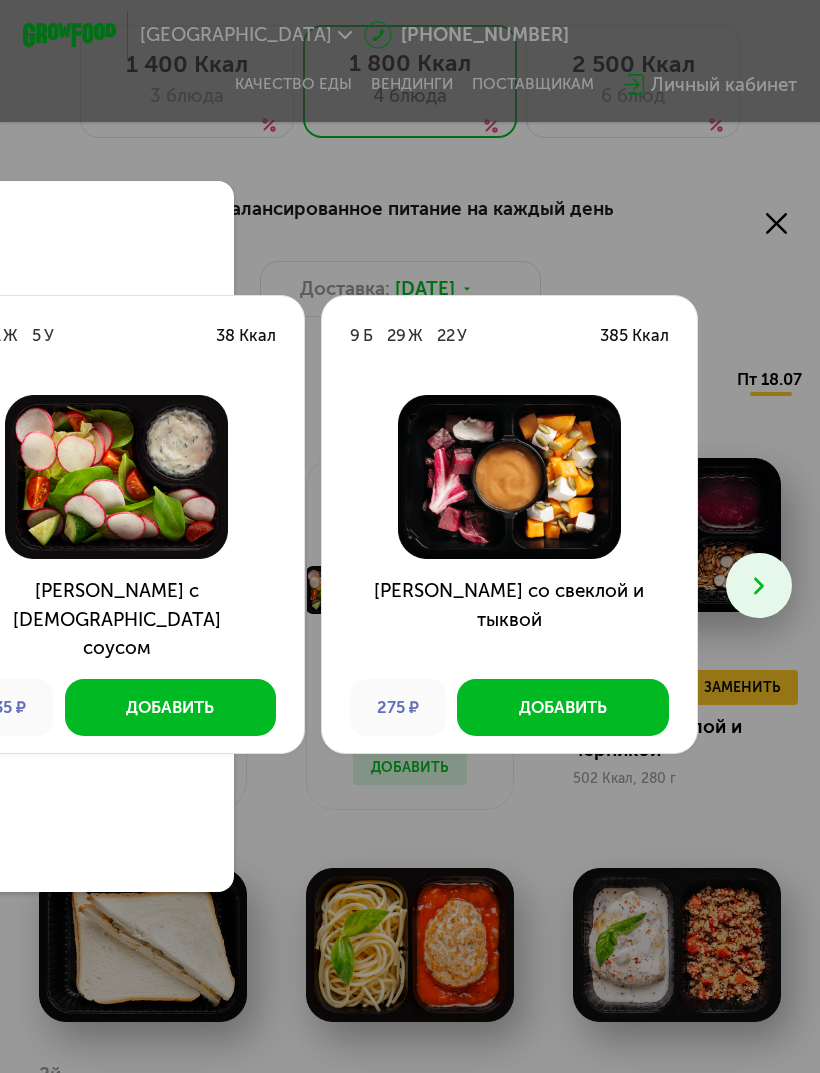 scroll, scrollTop: 0, scrollLeft: 586, axis: horizontal 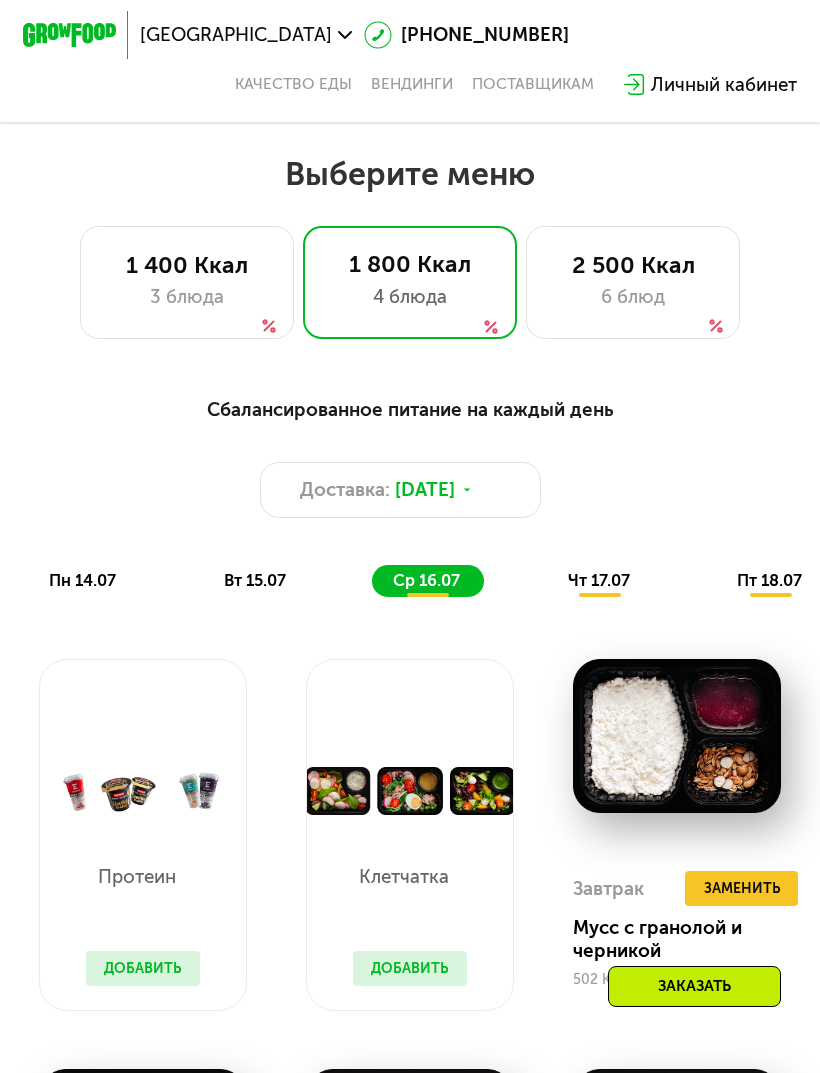 click on "3 блюда" at bounding box center [186, 297] 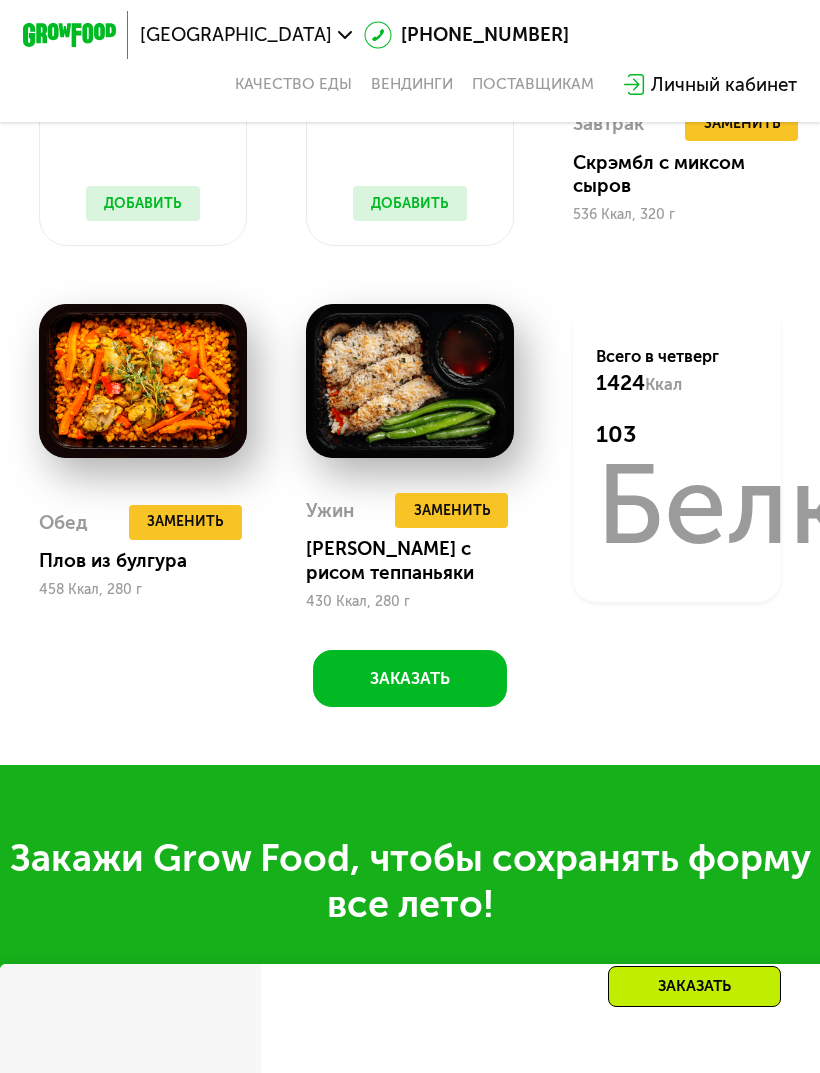 scroll, scrollTop: 1260, scrollLeft: 0, axis: vertical 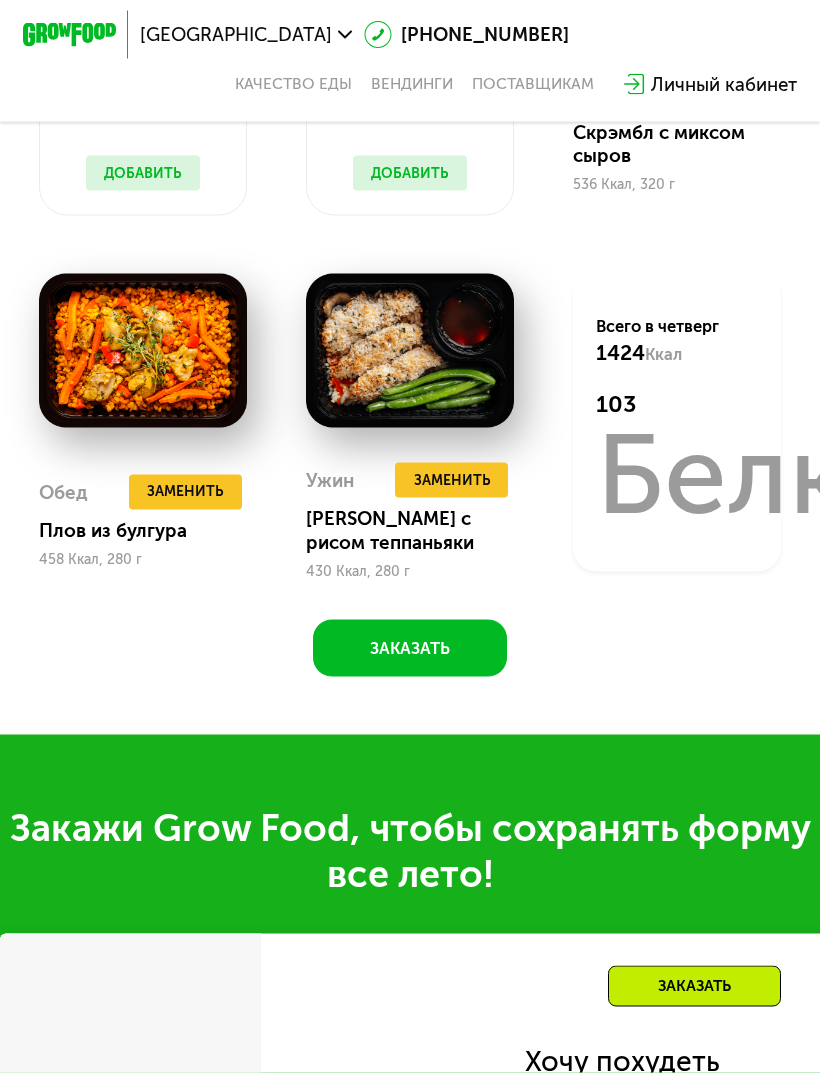 click on "Заказать" 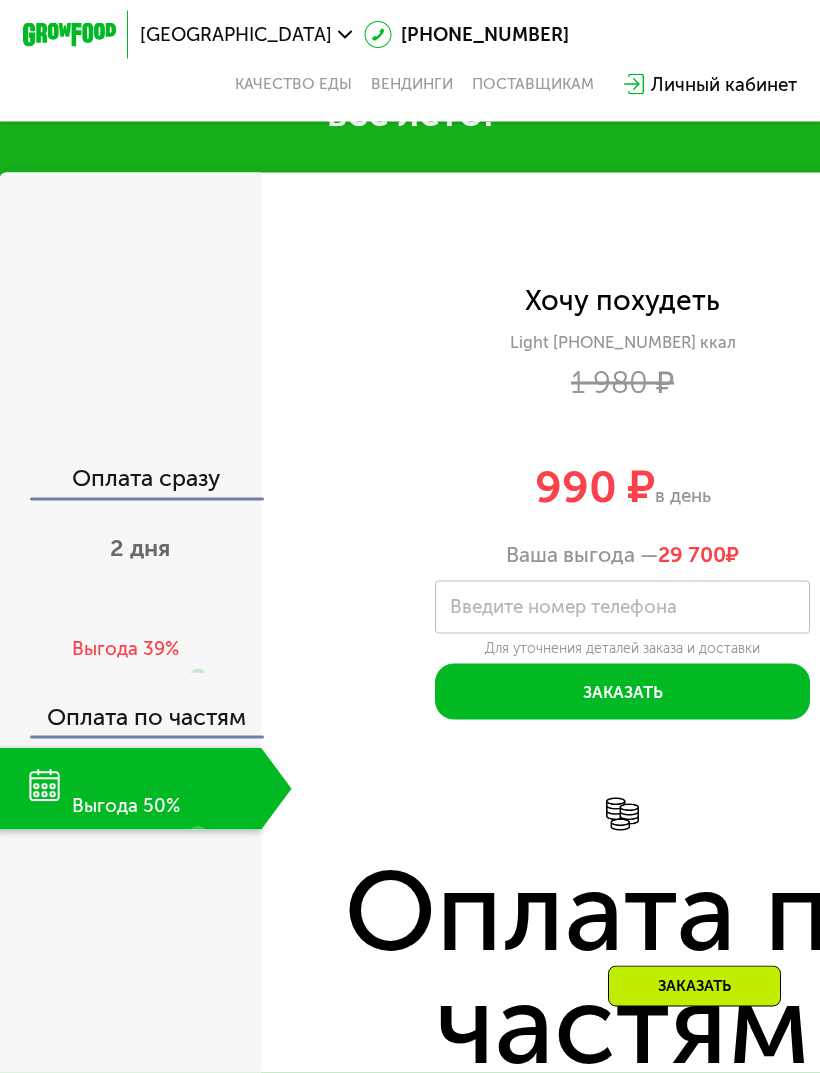 scroll, scrollTop: 2021, scrollLeft: 0, axis: vertical 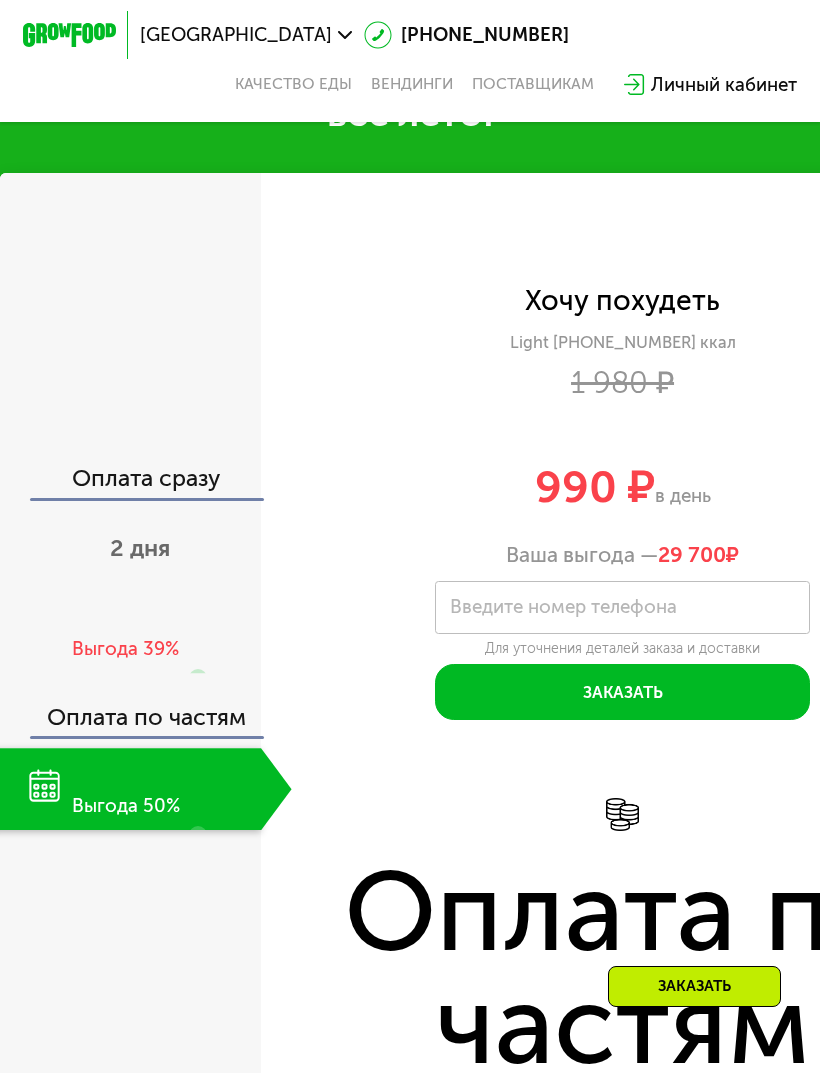 click on "Заказать" at bounding box center [622, 692] 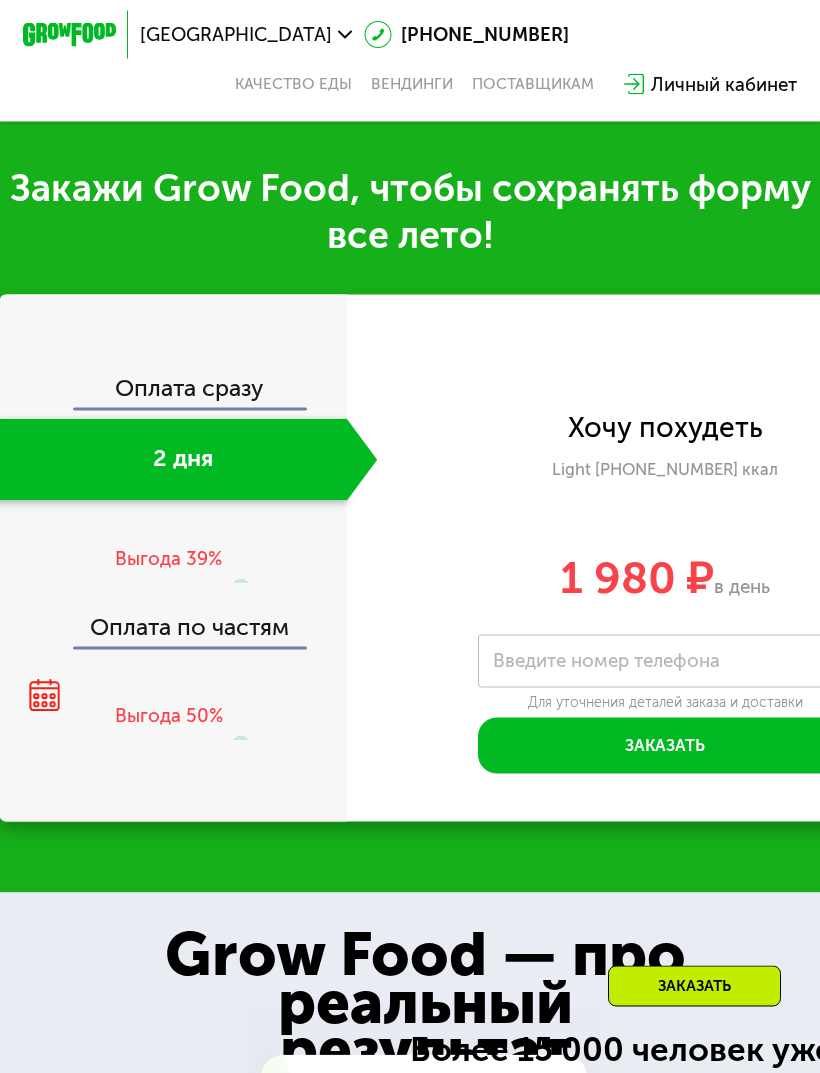 scroll, scrollTop: 1795, scrollLeft: 0, axis: vertical 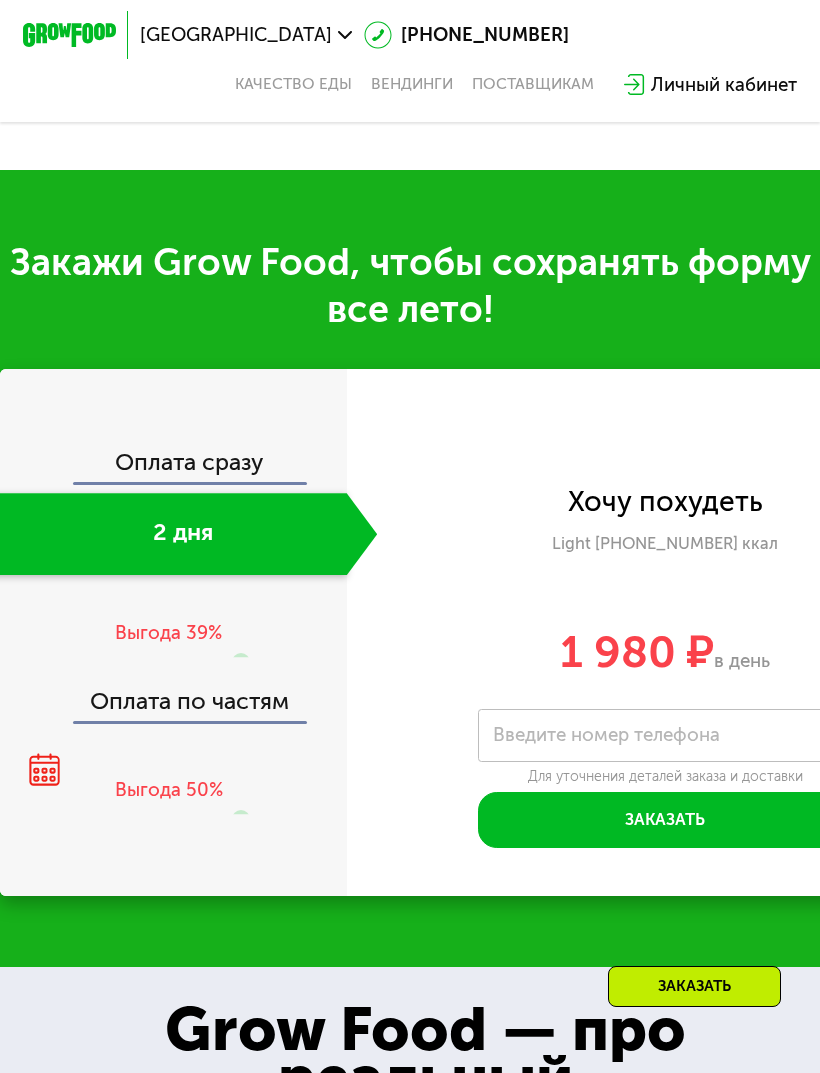 click on "Выгода 39%" at bounding box center (168, 633) 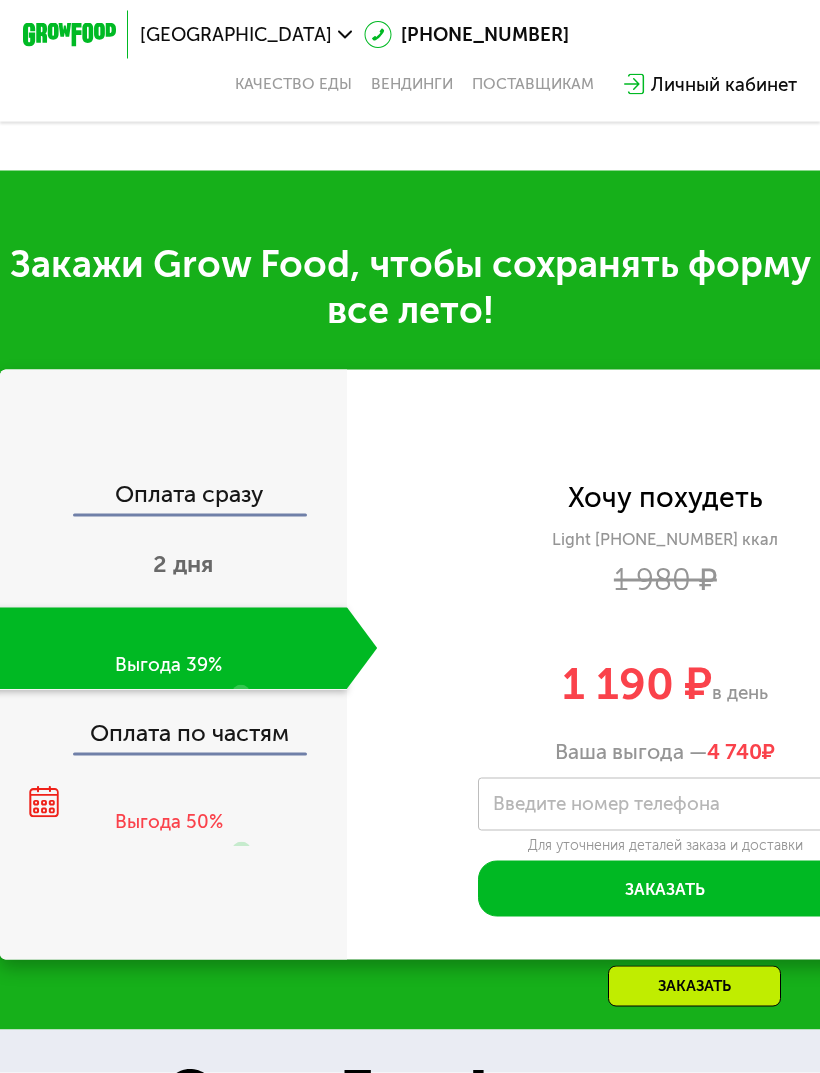 scroll, scrollTop: 1829, scrollLeft: 0, axis: vertical 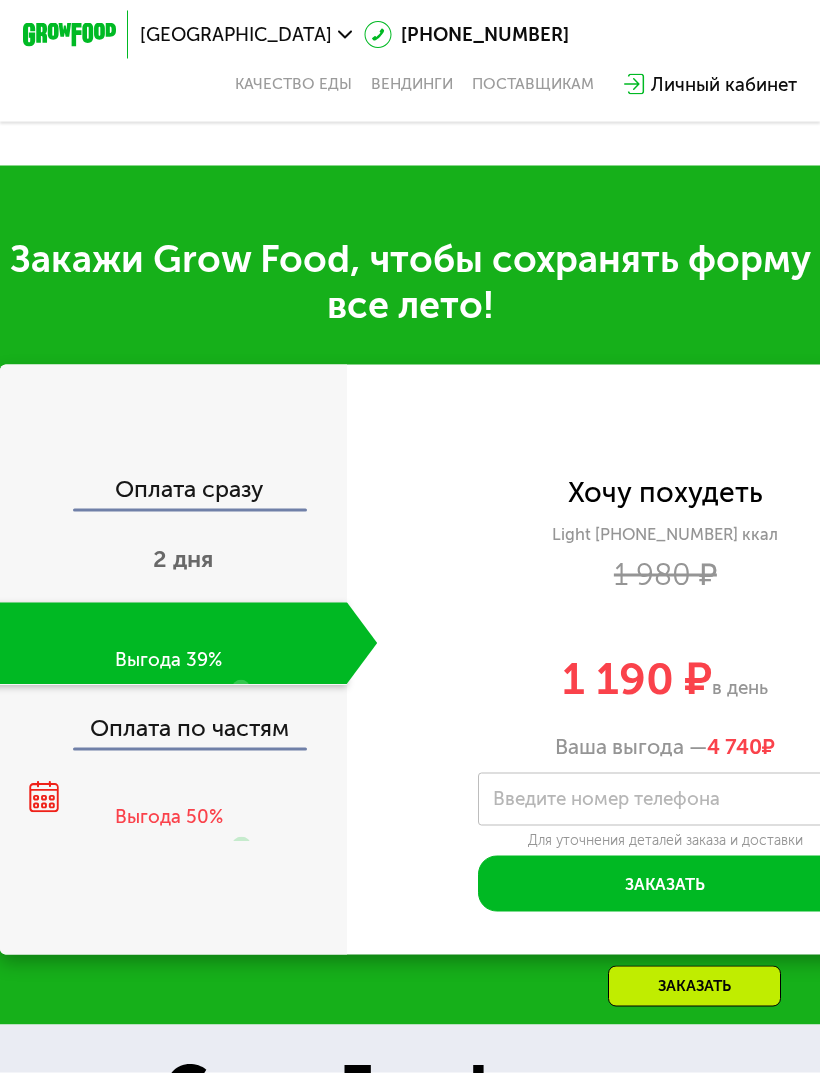click on "Оплата по частям" 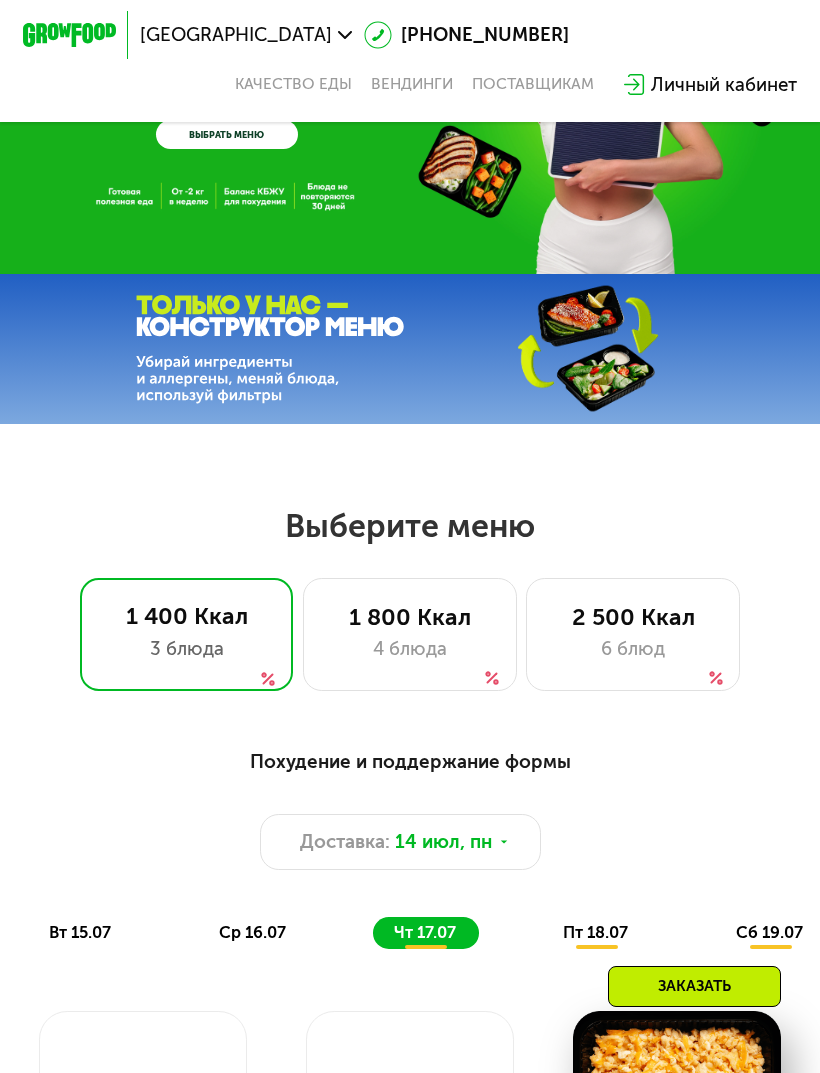 scroll, scrollTop: 0, scrollLeft: 0, axis: both 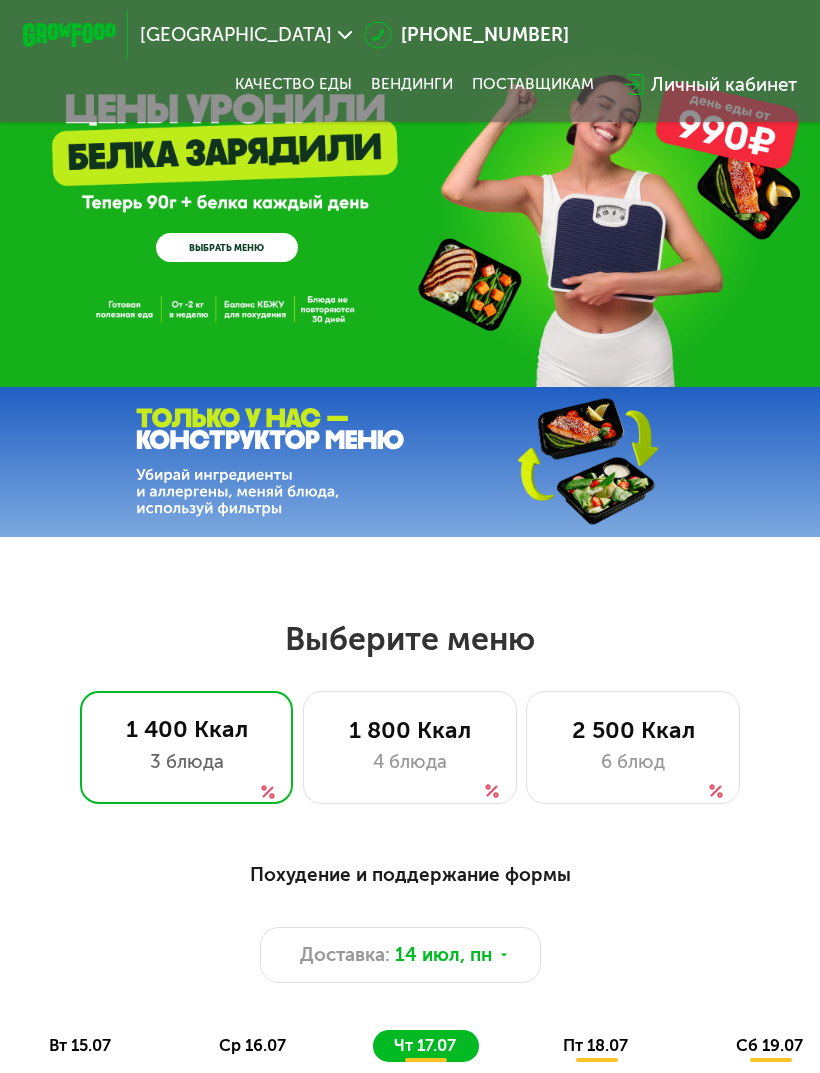click on "Личный кабинет" at bounding box center (724, 85) 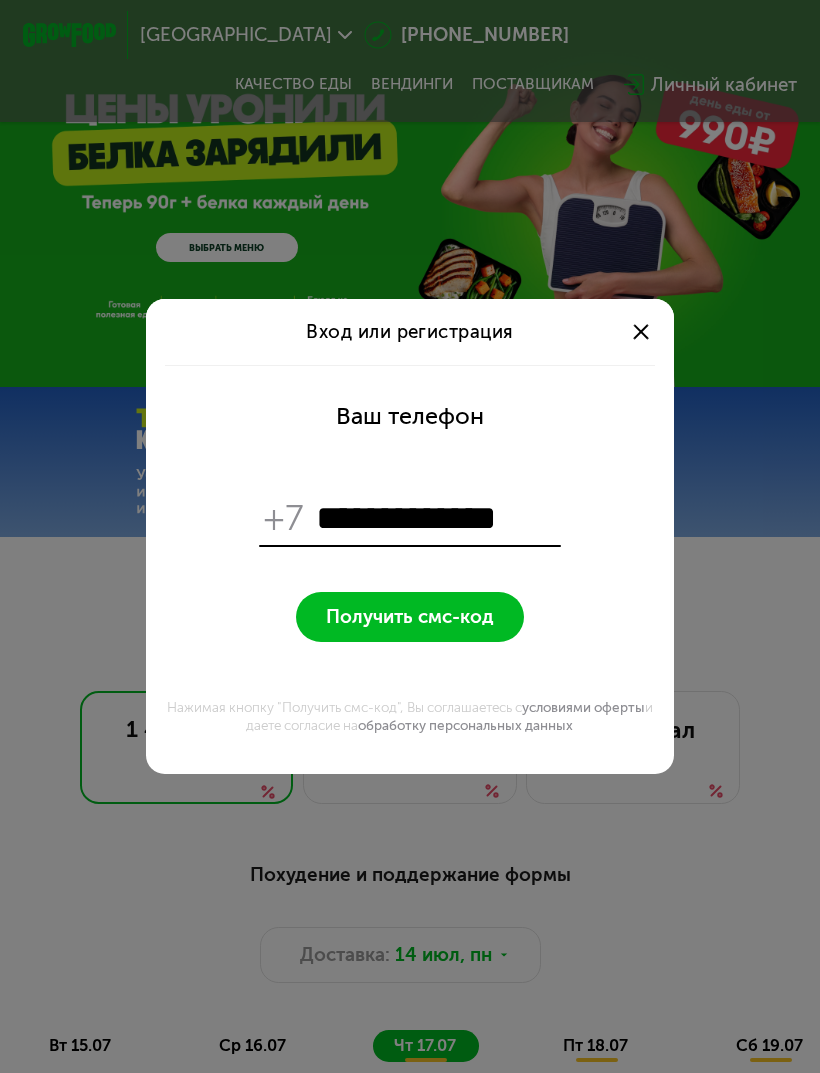 type on "**********" 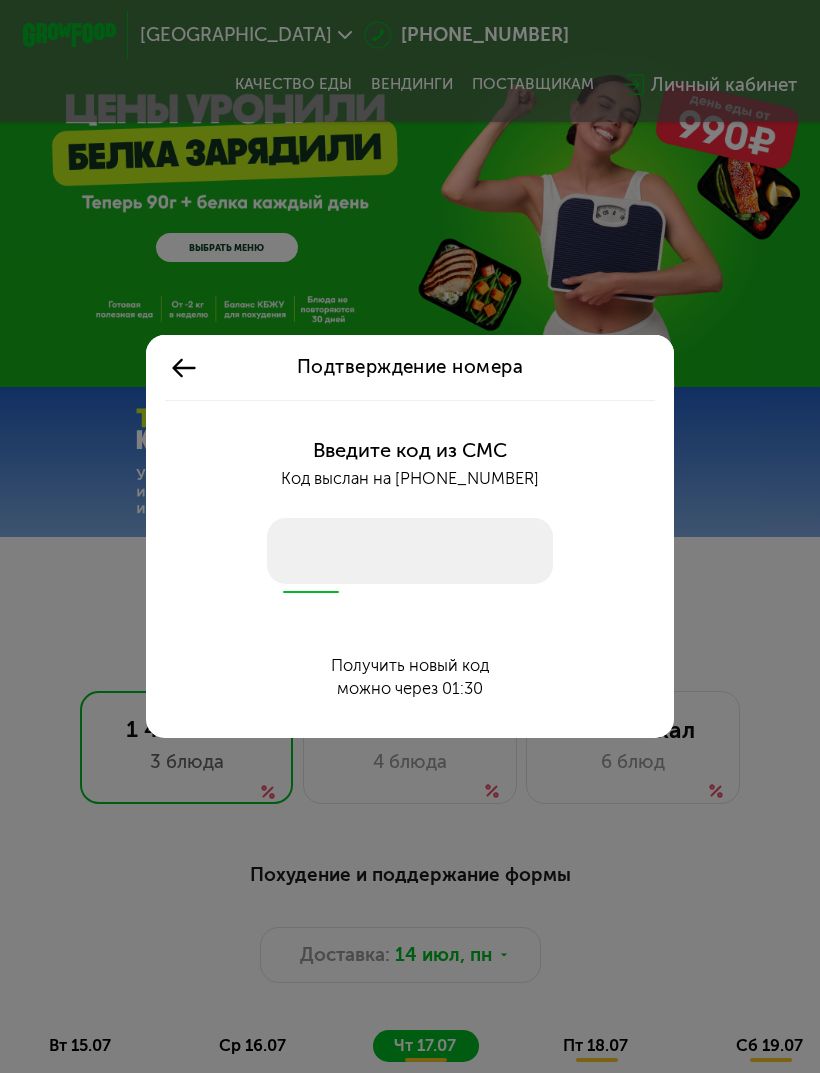 click at bounding box center [410, 551] 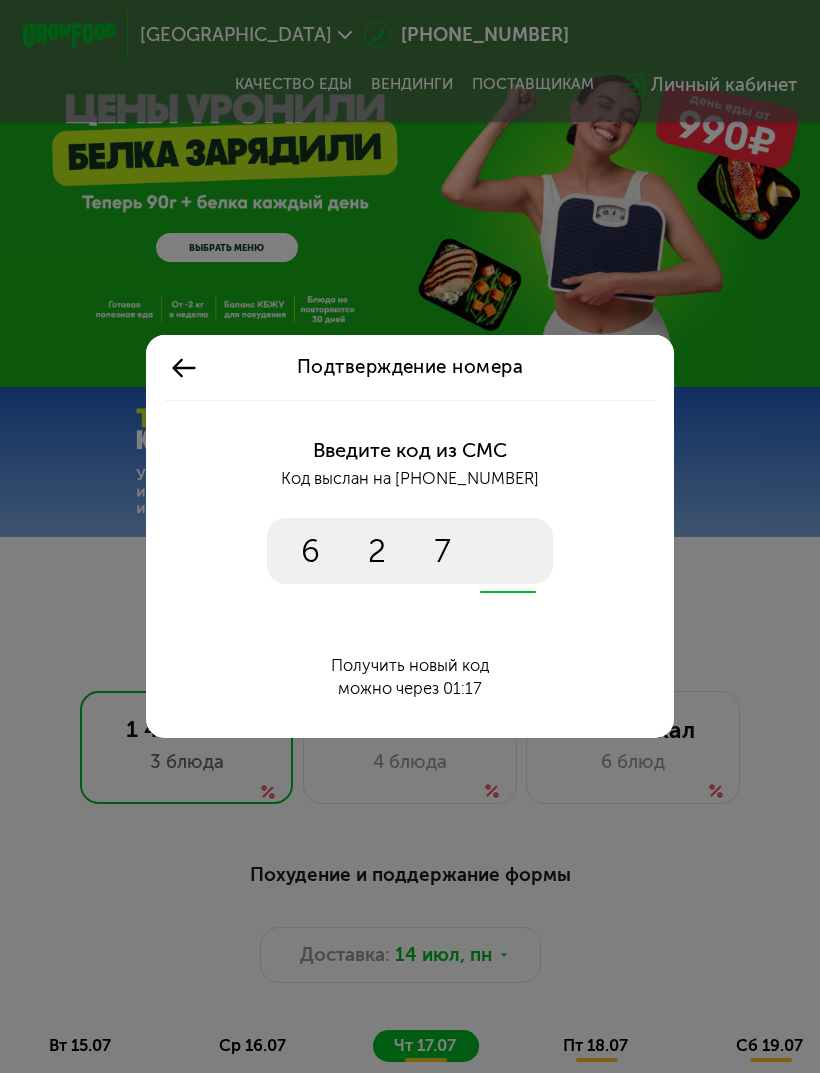 type on "****" 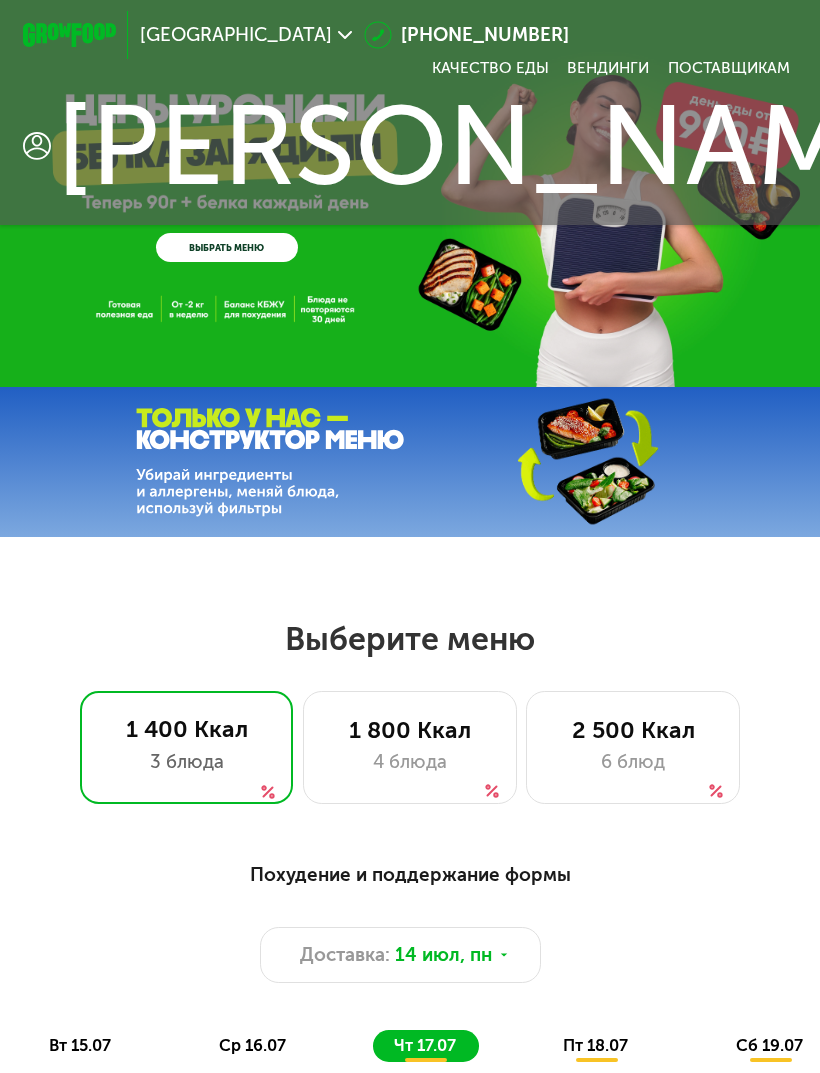 click on "[PERSON_NAME]" at bounding box center (504, 146) 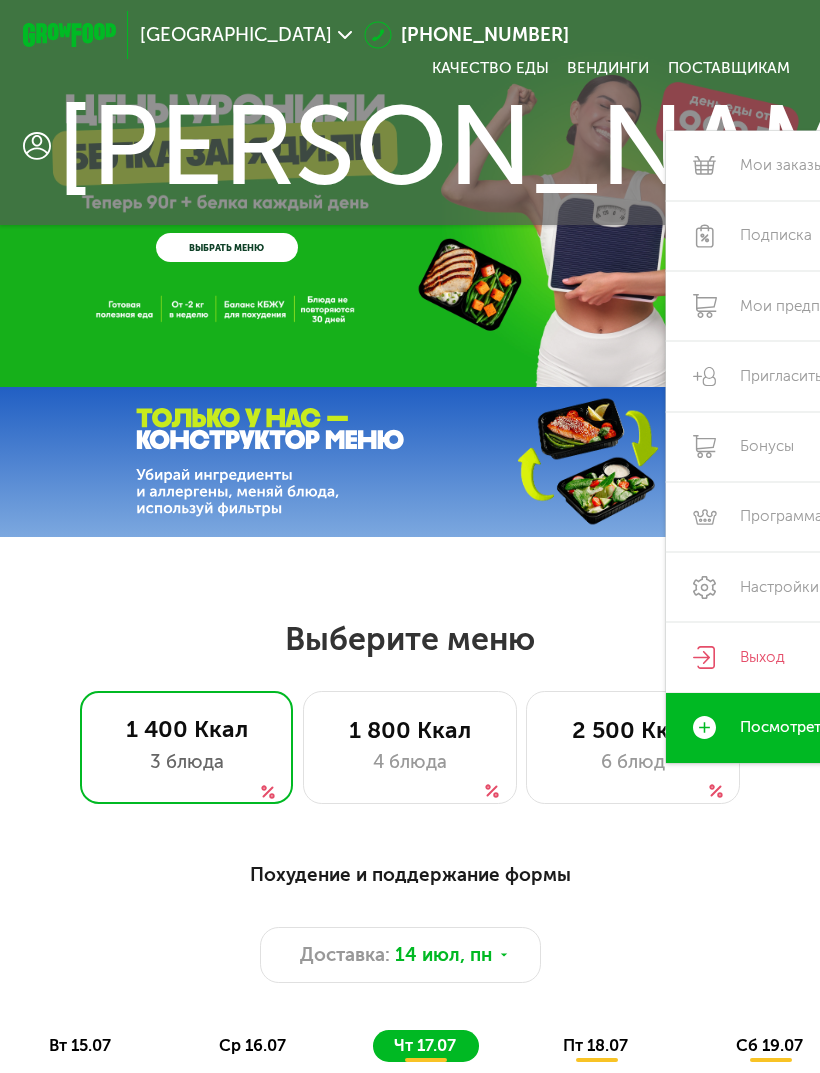 click on "[PERSON_NAME]" at bounding box center [504, 146] 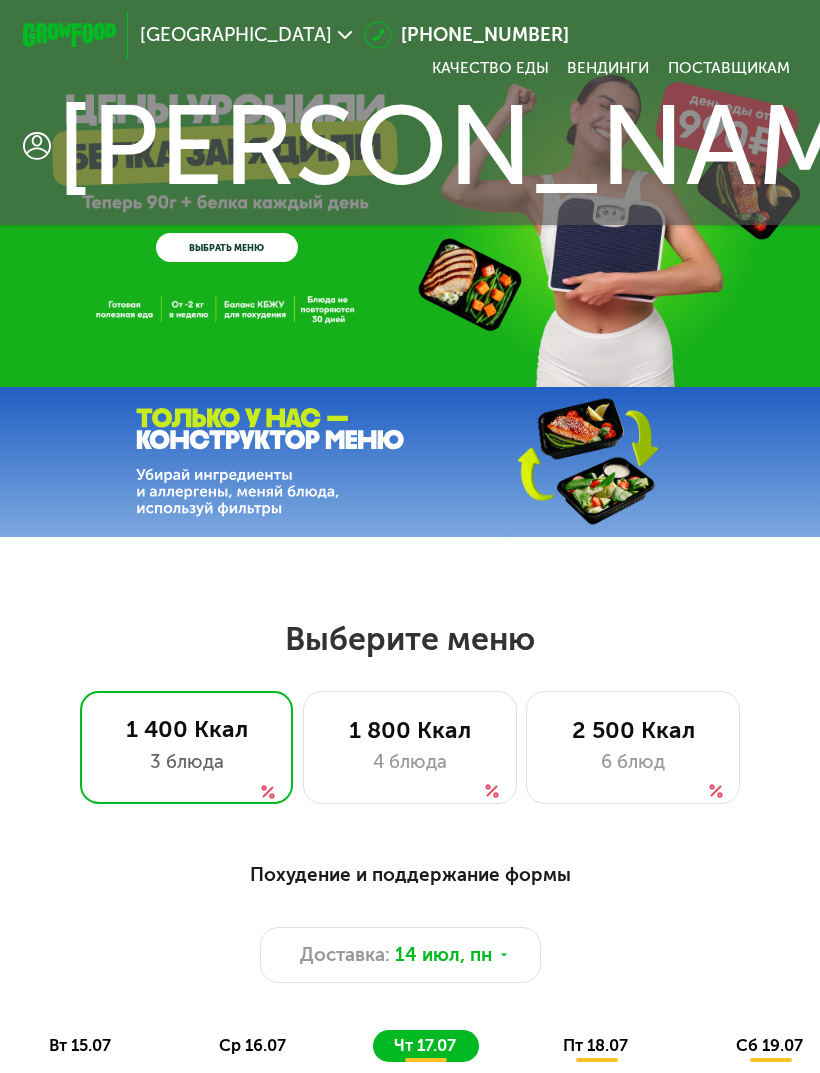 click on "[PERSON_NAME]" at bounding box center (504, 146) 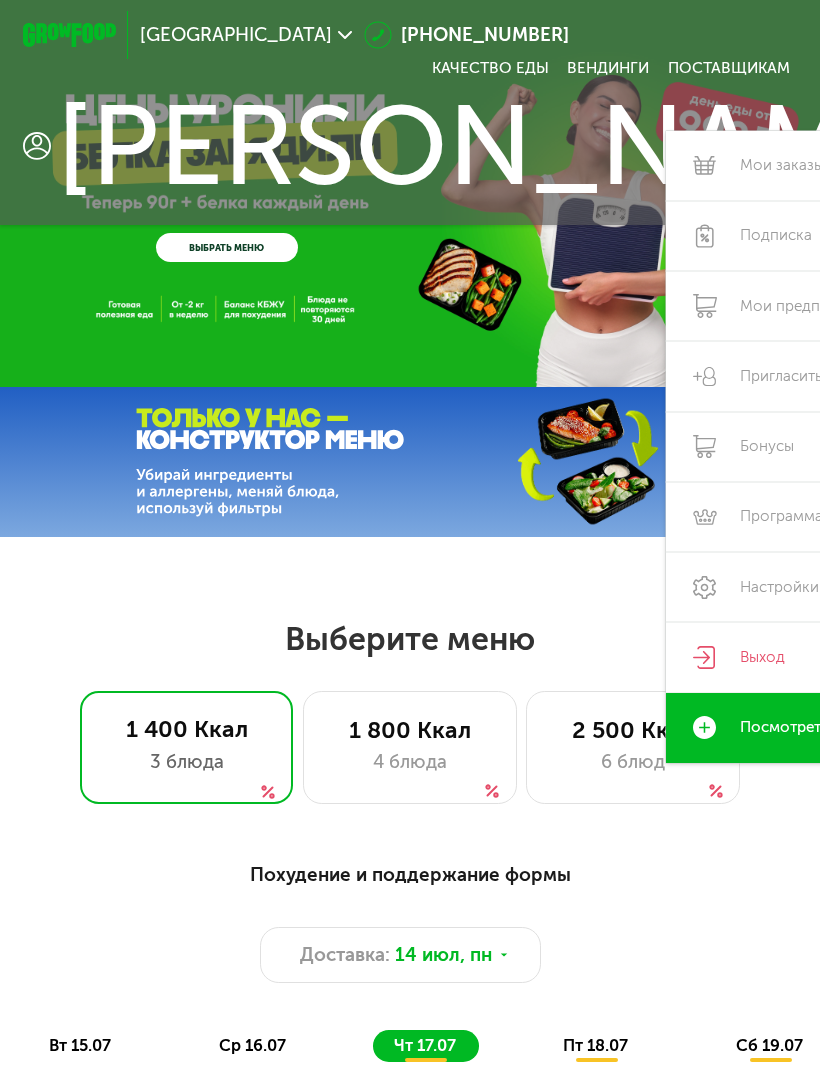 click on "Мои заказы" at bounding box center (818, 166) 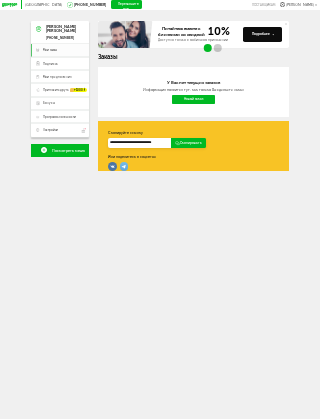 scroll, scrollTop: 0, scrollLeft: 0, axis: both 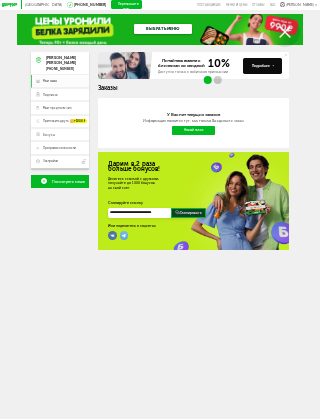 click on "Подписка" at bounding box center (50, 95) 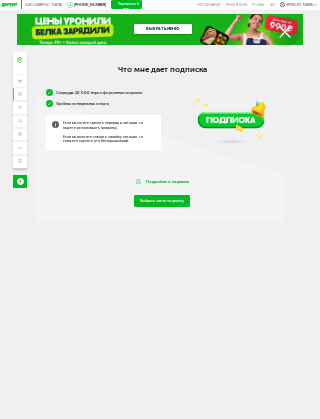 scroll, scrollTop: 6, scrollLeft: 0, axis: vertical 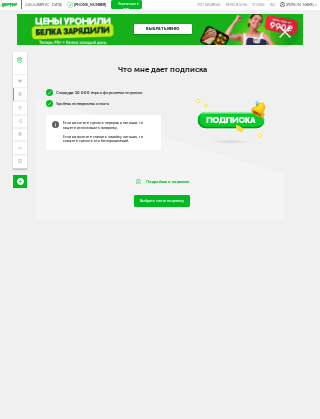 click on "Бонусы" at bounding box center (28, 135) 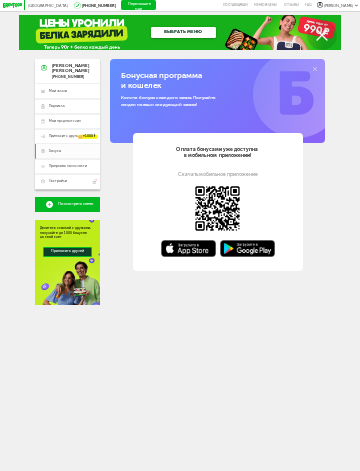 click on "Программа лояльности" at bounding box center (67, 166) 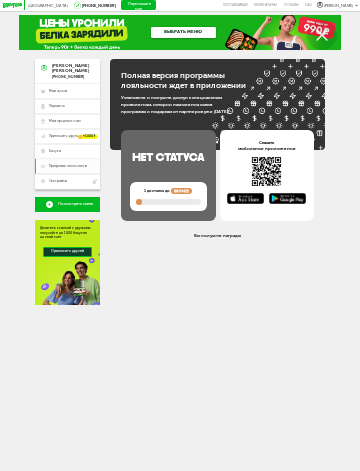 click on "Настройки" at bounding box center [58, 181] 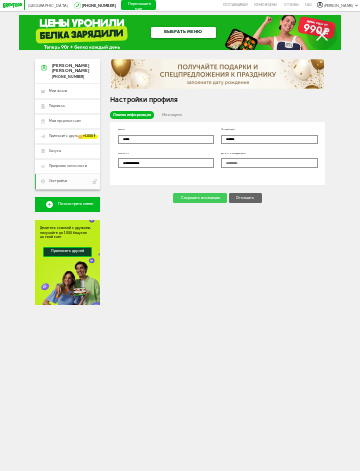 click 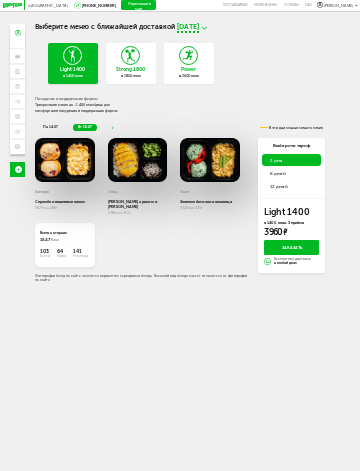 click on "6 дней" at bounding box center [278, 173] 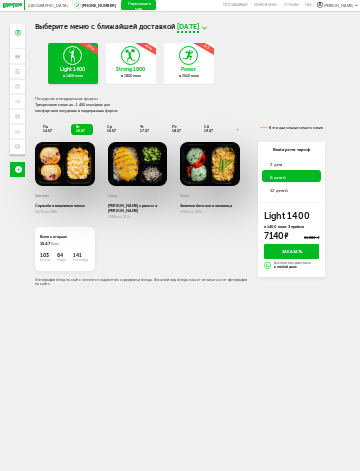 click on "пн 14.07" at bounding box center (49, 129) 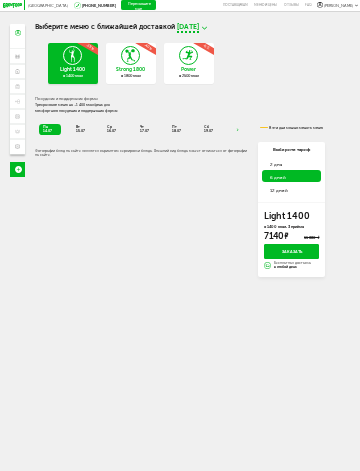 click on "пн 14.07 вт 15.07 ср 16.07 чт 17.07 пт 18.07 сб 19.07" at bounding box center (139, 127) 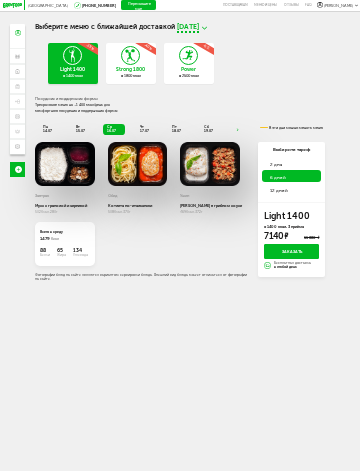 click on "чт 17.07" at bounding box center [146, 130] 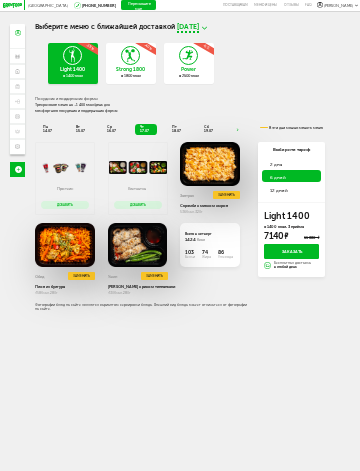 click on "пт 18.07" at bounding box center [178, 129] 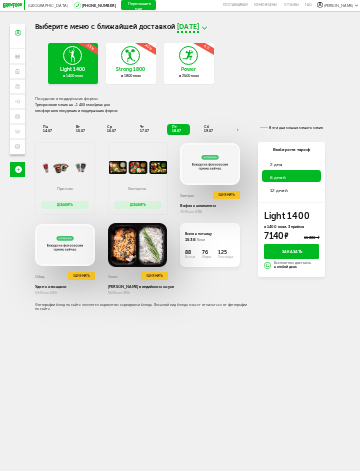 click 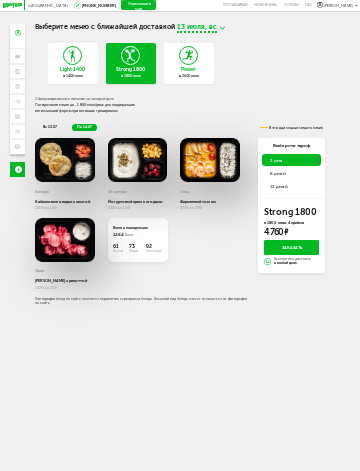 click on "6 дней" at bounding box center (291, 173) 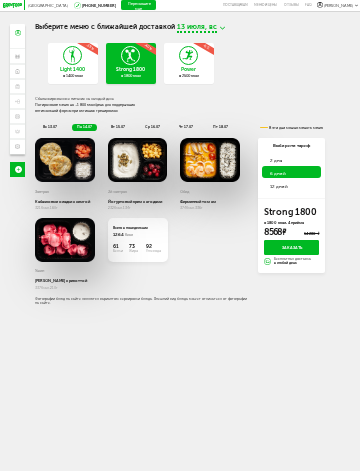 click on "вт 15.07" at bounding box center (119, 128) 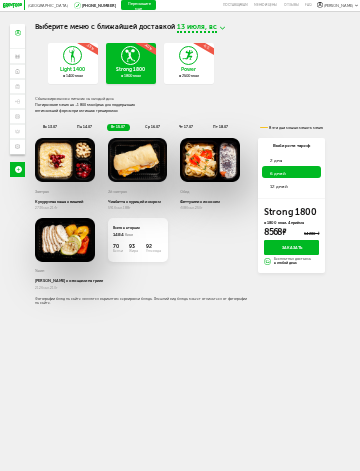 click on "ср 16.07" at bounding box center [152, 127] 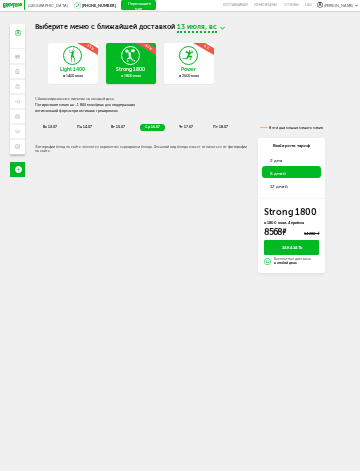 click on "вт 15.07" at bounding box center [118, 127] 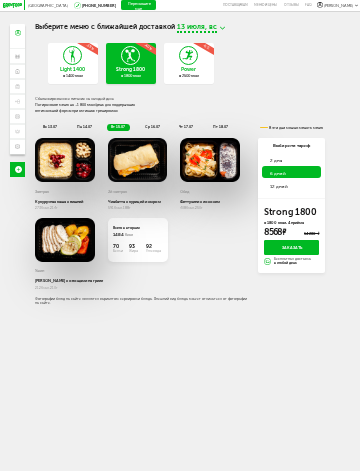 click on "чт 17.07" at bounding box center (186, 127) 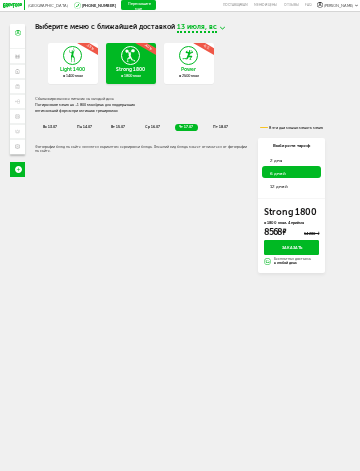 click on "пн 14.07" at bounding box center (84, 127) 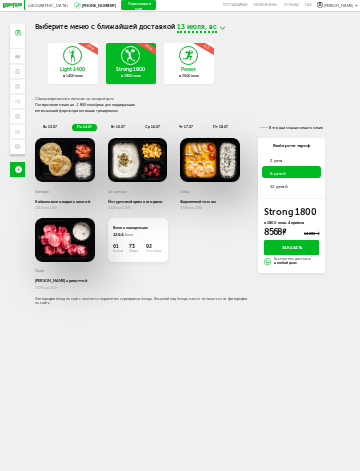 click 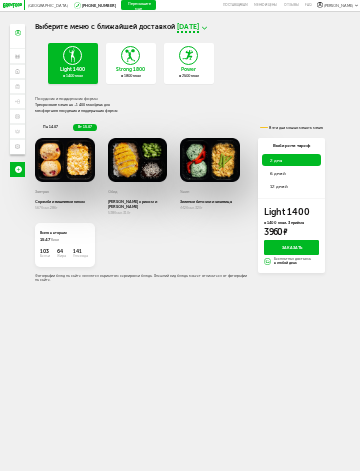 click on "6 дней" at bounding box center [291, 173] 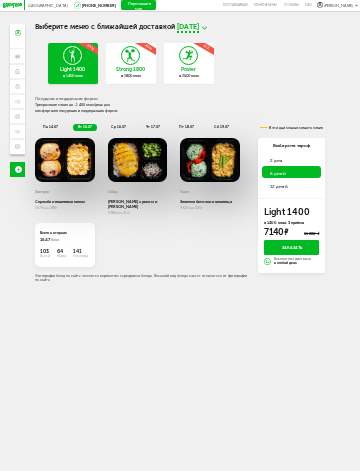 click 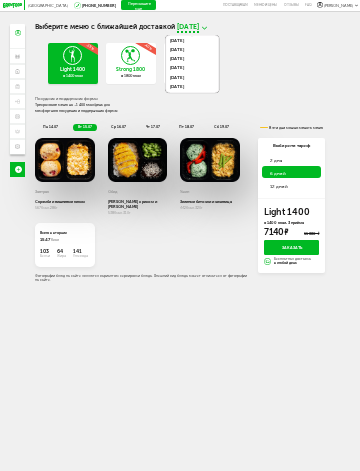 click 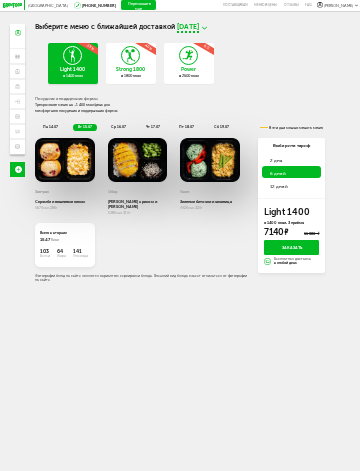 click 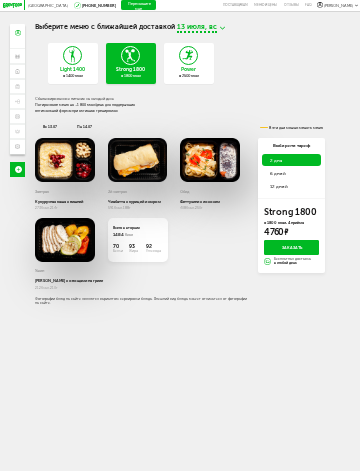 click on "6 дней" at bounding box center [291, 173] 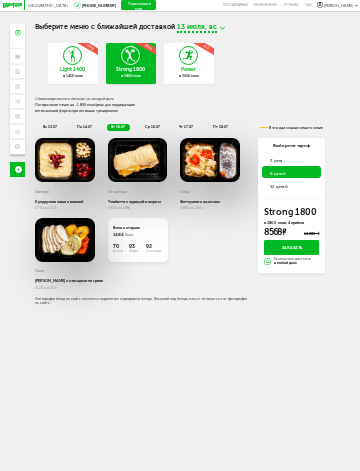 click on "чт 17.07" at bounding box center [186, 127] 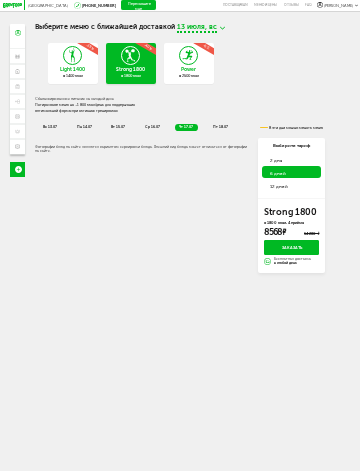 click on "ср 16.07" at bounding box center [152, 128] 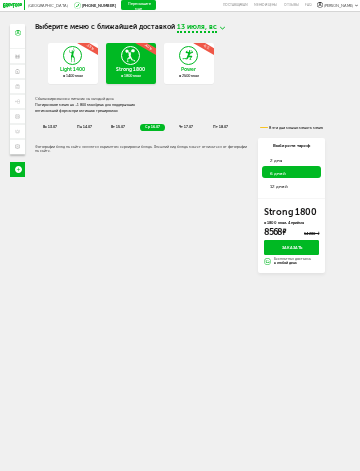click on "пт 18.07" at bounding box center [220, 127] 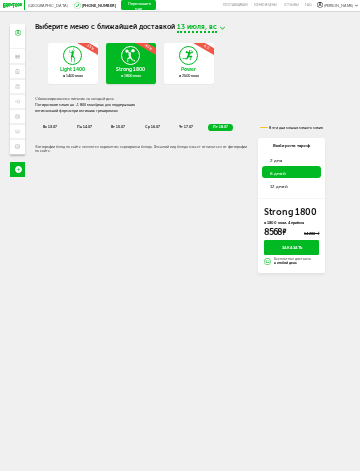 click on "пн 14.07" at bounding box center (84, 127) 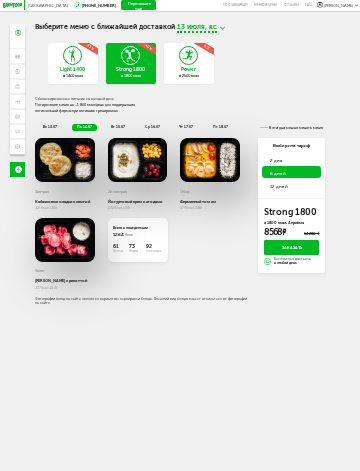 click on "вс 13.07 пн 14.07 вт 15.07 ср 16.07 чт 17.07 пт 18.07" at bounding box center [139, 125] 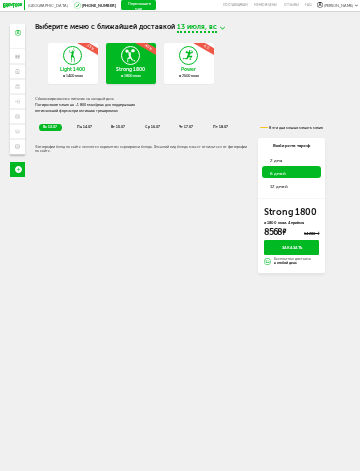 click on "пн 14.07" at bounding box center [84, 127] 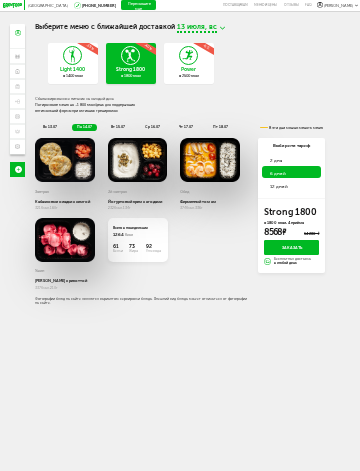 click on "ср 16.07" at bounding box center [152, 127] 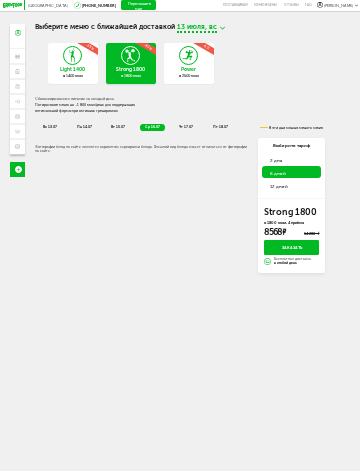 click on "чт 17.07" at bounding box center (186, 127) 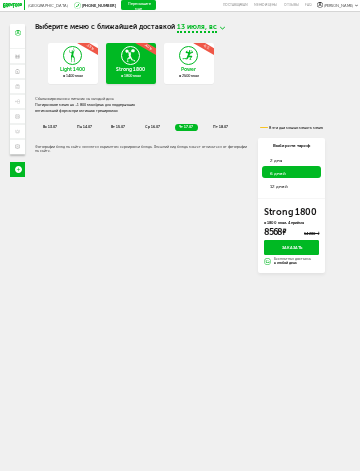 click on "вт 15.07" at bounding box center (118, 127) 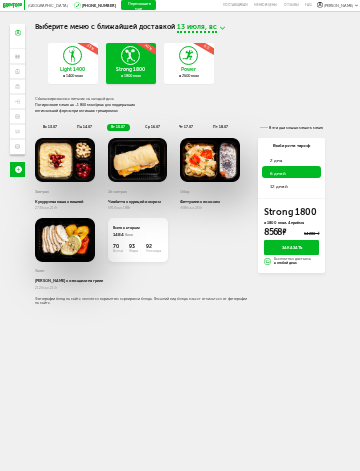 click on "≈ 2500 ккал" at bounding box center (189, 76) 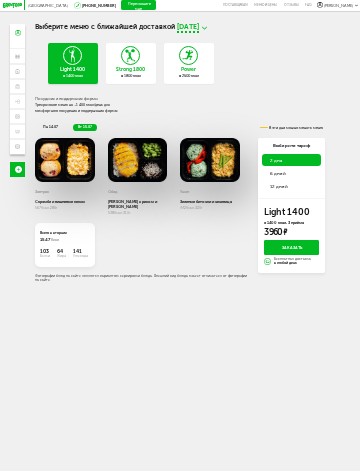 click on "6 дней" at bounding box center [278, 173] 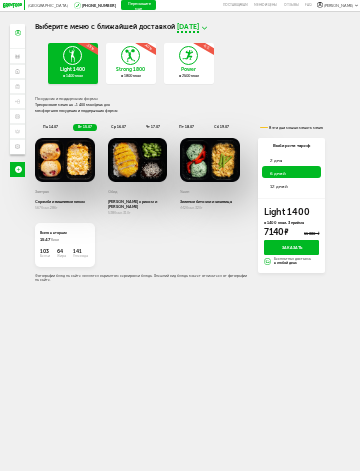 click 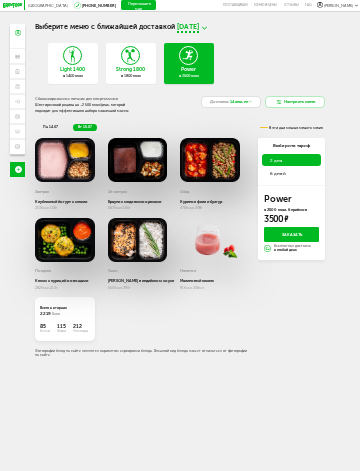 click on "6 дней" at bounding box center [291, 173] 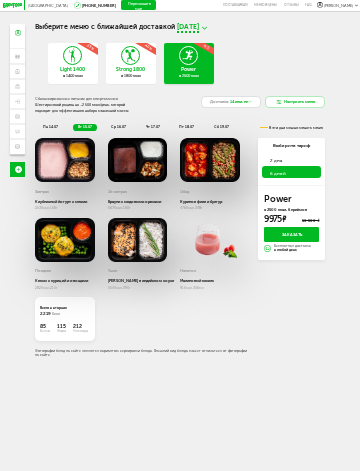 click on "ср 16.07" at bounding box center [118, 127] 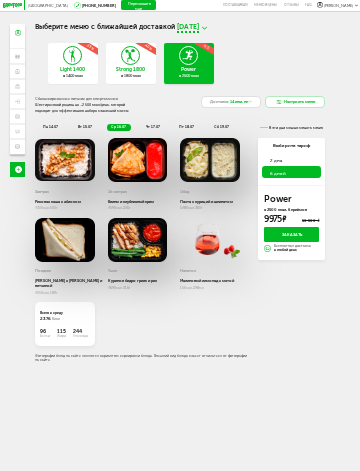 click on "пт 18.07" at bounding box center (186, 127) 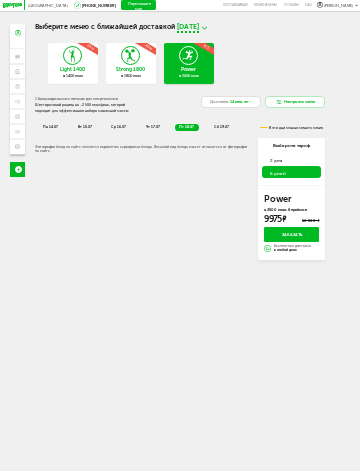 click on "пн 14.07 вт 15.07 ср 16.07 чт 17.07 пт 18.07 сб 19.07        В эти дни можно менять меню
Всего в [DATE] 0   Ккал   0 Белки   0 Жиры   0 Углеводы   Фотографии блюд на сайте являются вариантом сервировки блюда. Внешний вид блюда
может отличаться от фотографии на сайте.
Выберите тариф
2 дня   6 дней           Power   ≈ 2500 ккал, 6 приёмов
9 975 ₽
10 500 ₽
Заказать     Бесплатная доставка
в любой день" at bounding box center [180, 189] 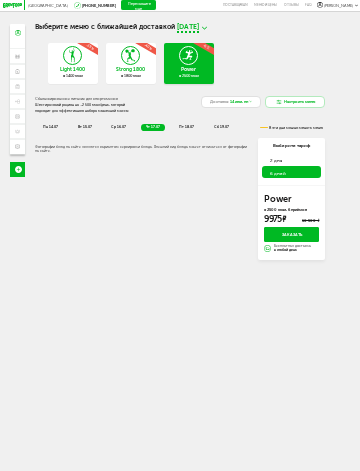 click on "ср 16.07" at bounding box center (119, 128) 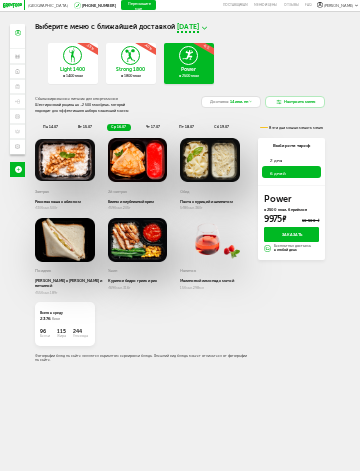 click on "вт 15.07" at bounding box center (85, 128) 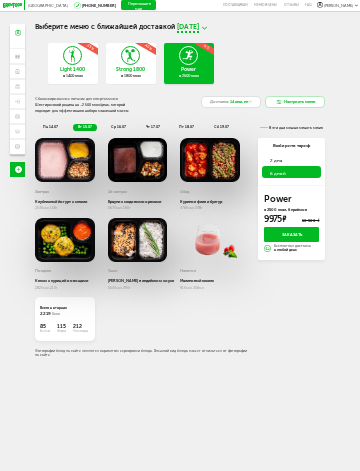 click on "пн 14.07" at bounding box center (50, 127) 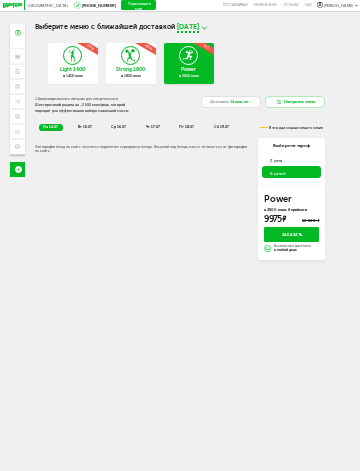 click on "вт 15.07" at bounding box center [85, 127] 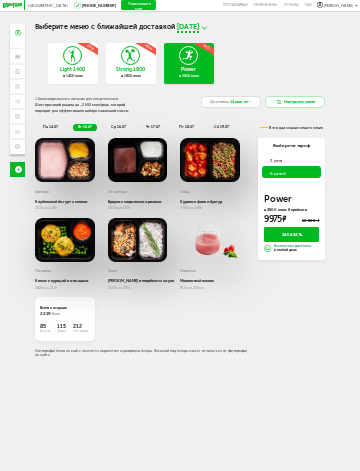click on "Strong 1800   ≈ 1800 ккал   -40 %" at bounding box center (131, 63) 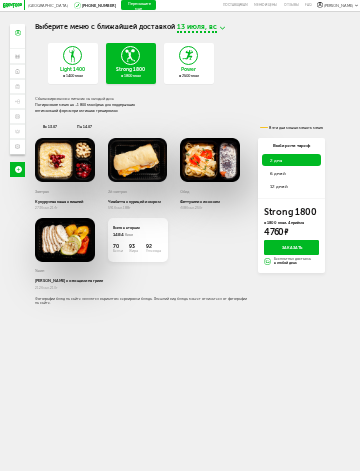 click 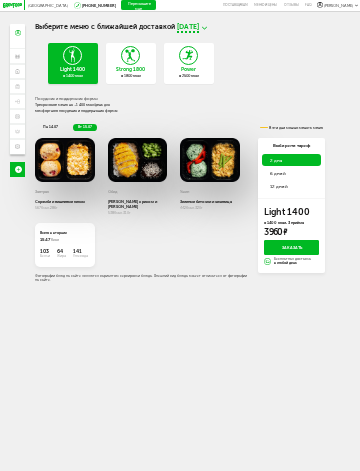 click on "пн 14.07" at bounding box center (50, 127) 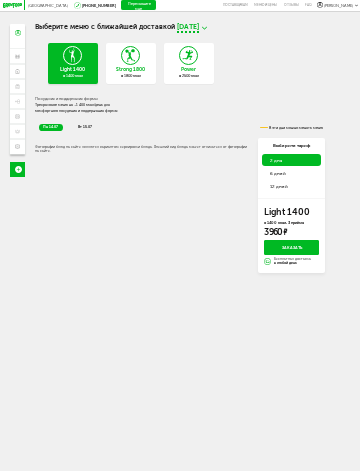 click on "вт 15.07" at bounding box center [85, 128] 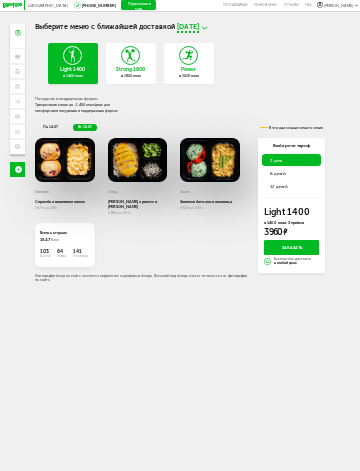 click on "Strong 1800   ≈ 1800 ккал" at bounding box center (131, 63) 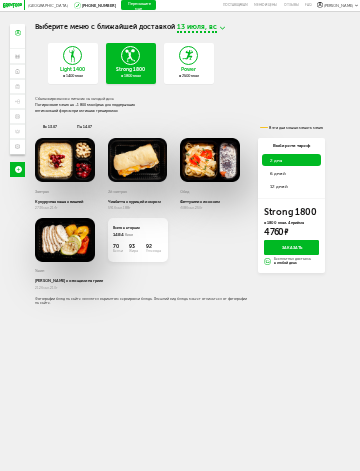click on "6 дней" at bounding box center (291, 173) 